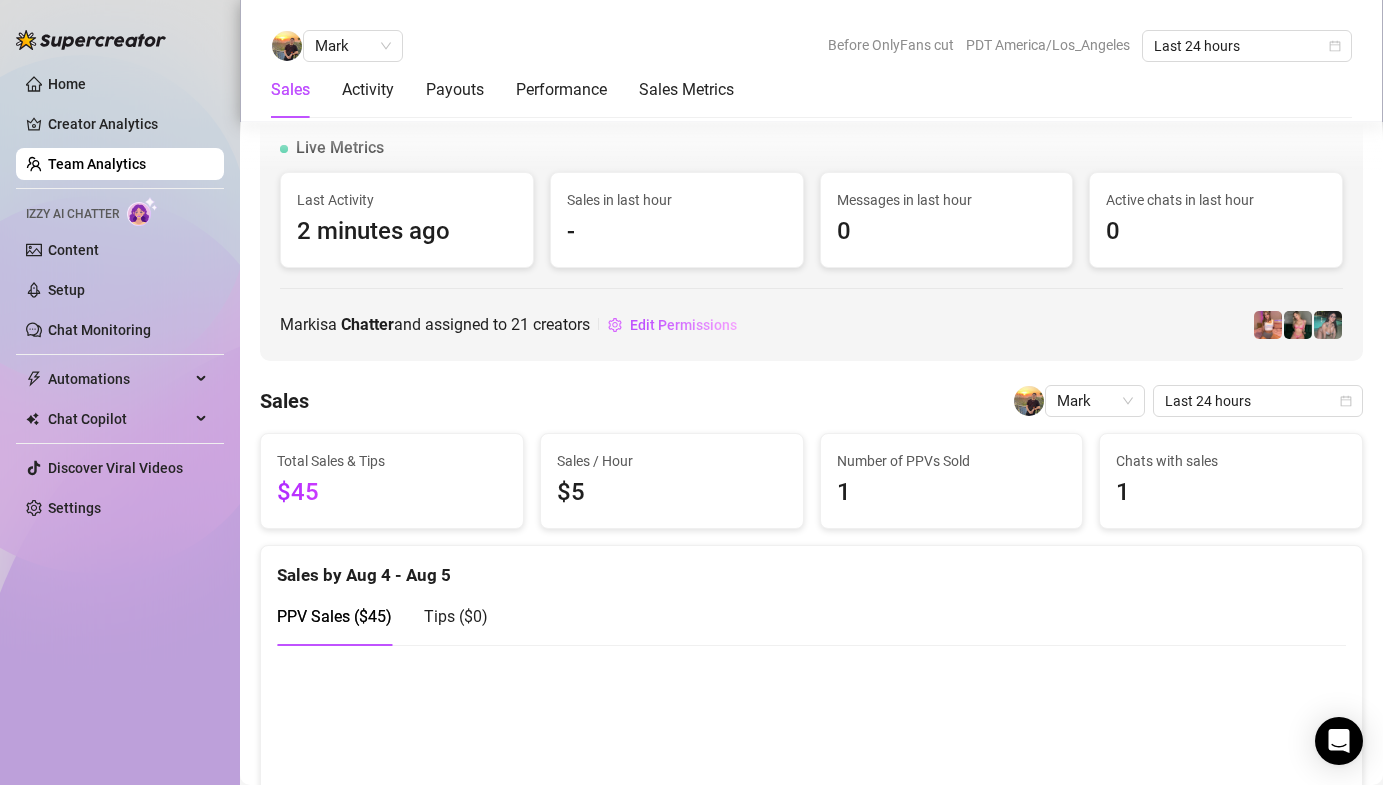 scroll, scrollTop: 0, scrollLeft: 0, axis: both 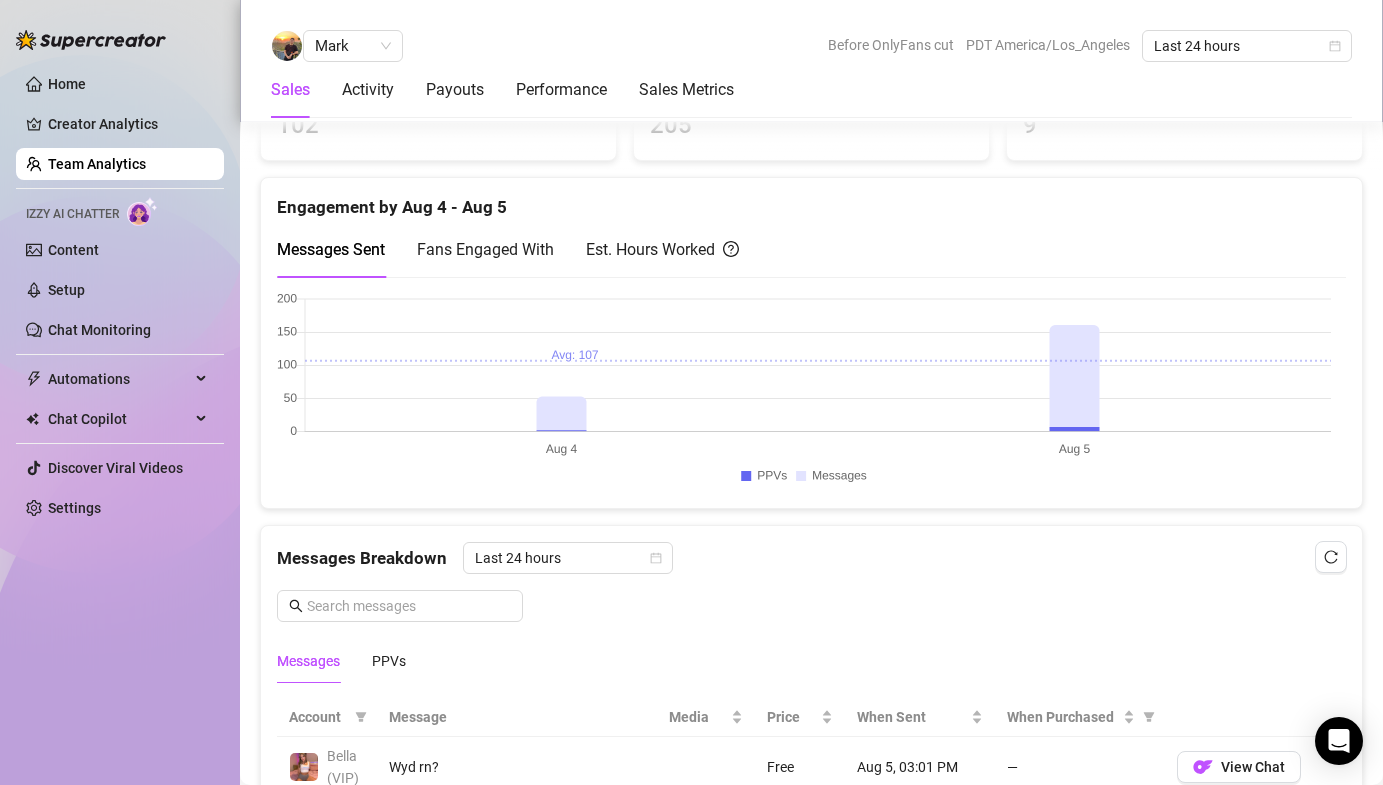 click on "Team Analytics" at bounding box center (97, 164) 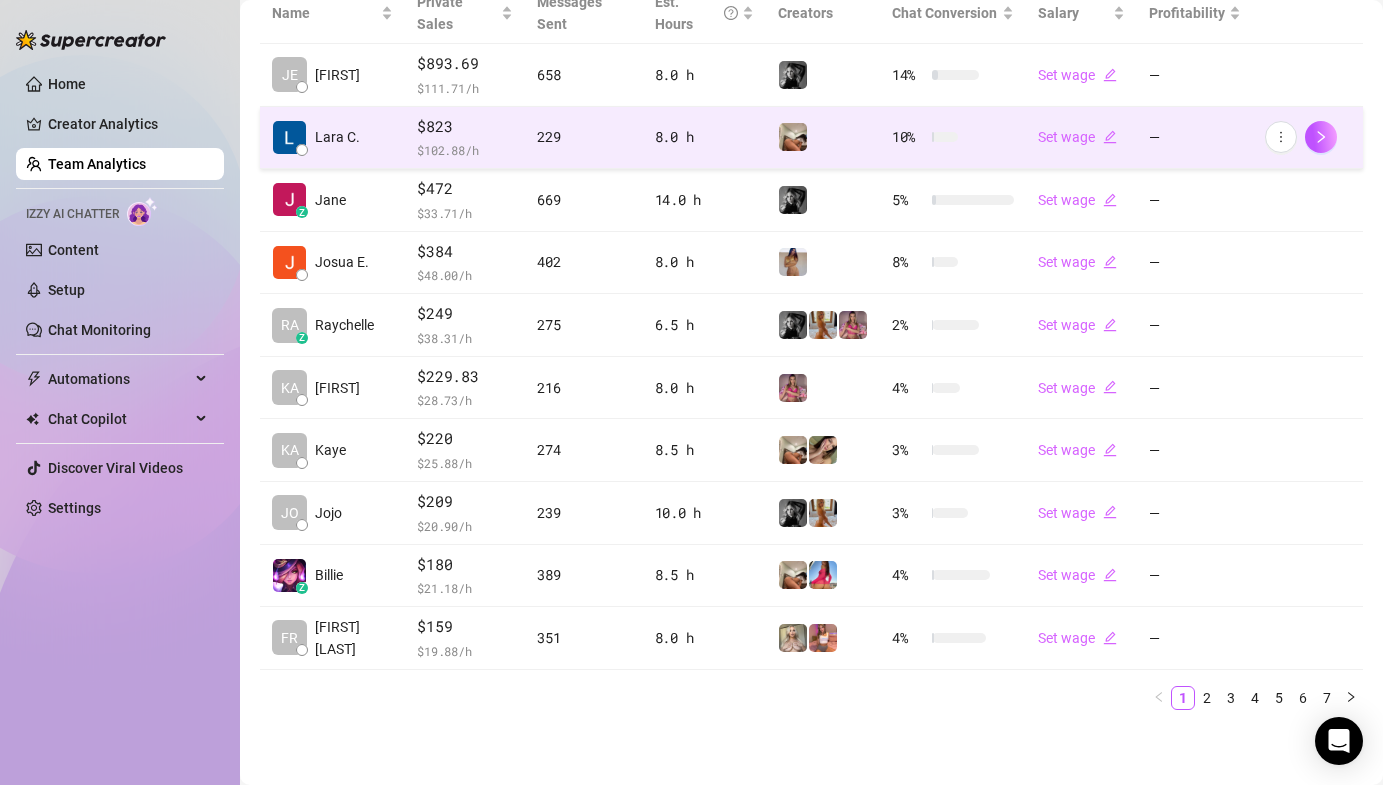 scroll, scrollTop: 62, scrollLeft: 0, axis: vertical 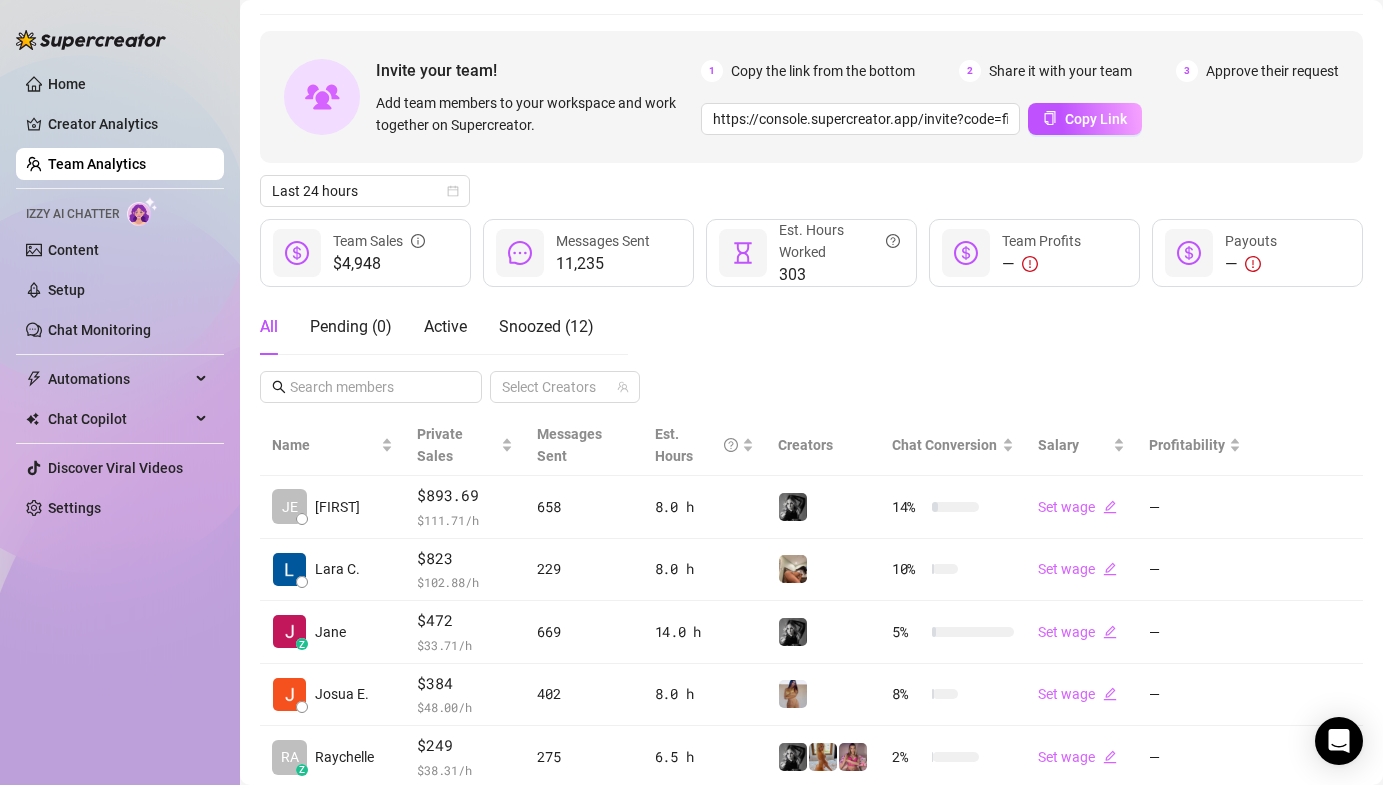 click on "Home Creator Analytics   Team Analytics Izzy AI Chatter Content Setup Chat Monitoring Automations Chat Copilot Discover Viral Videos Settings Izzy AI Chatter" at bounding box center [120, 383] 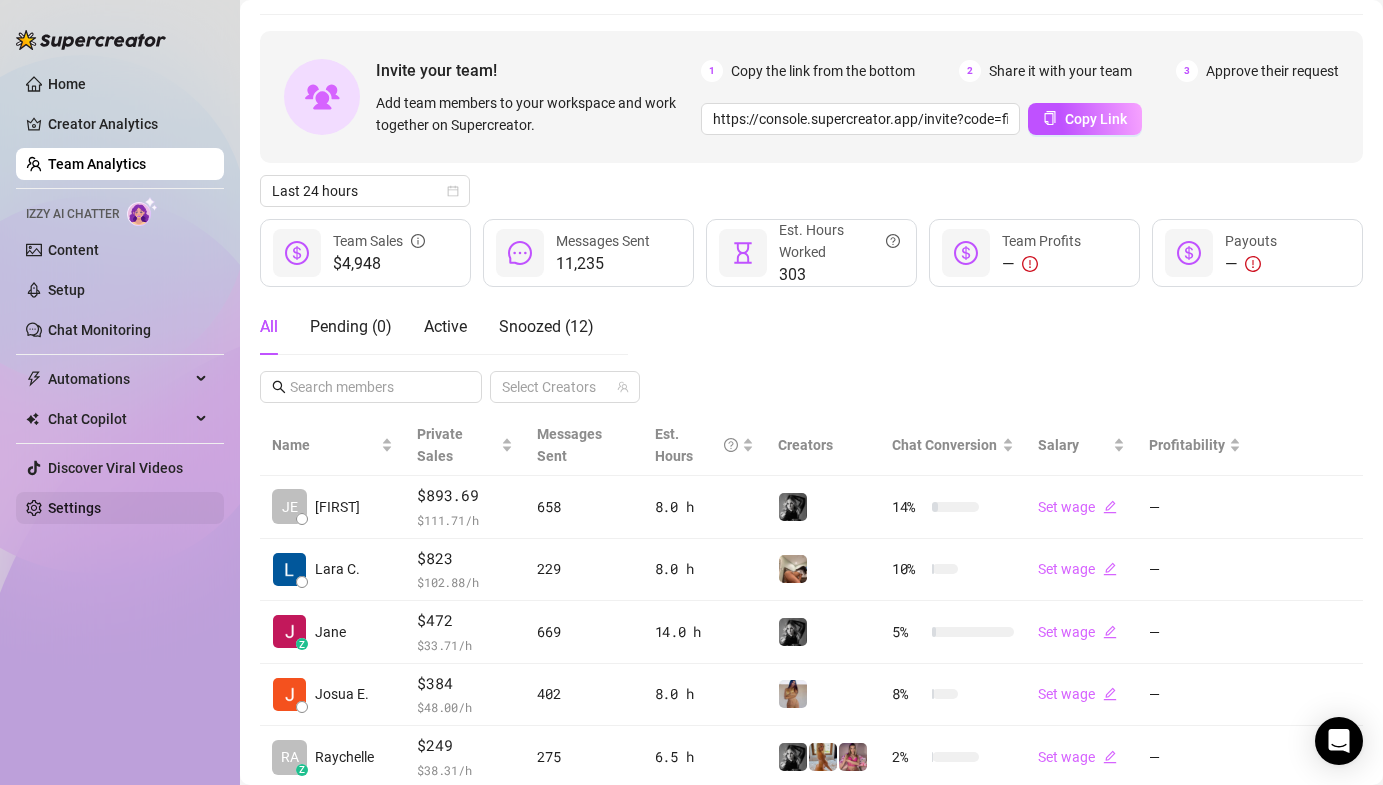 drag, startPoint x: 115, startPoint y: 502, endPoint x: 127, endPoint y: 495, distance: 13.892444 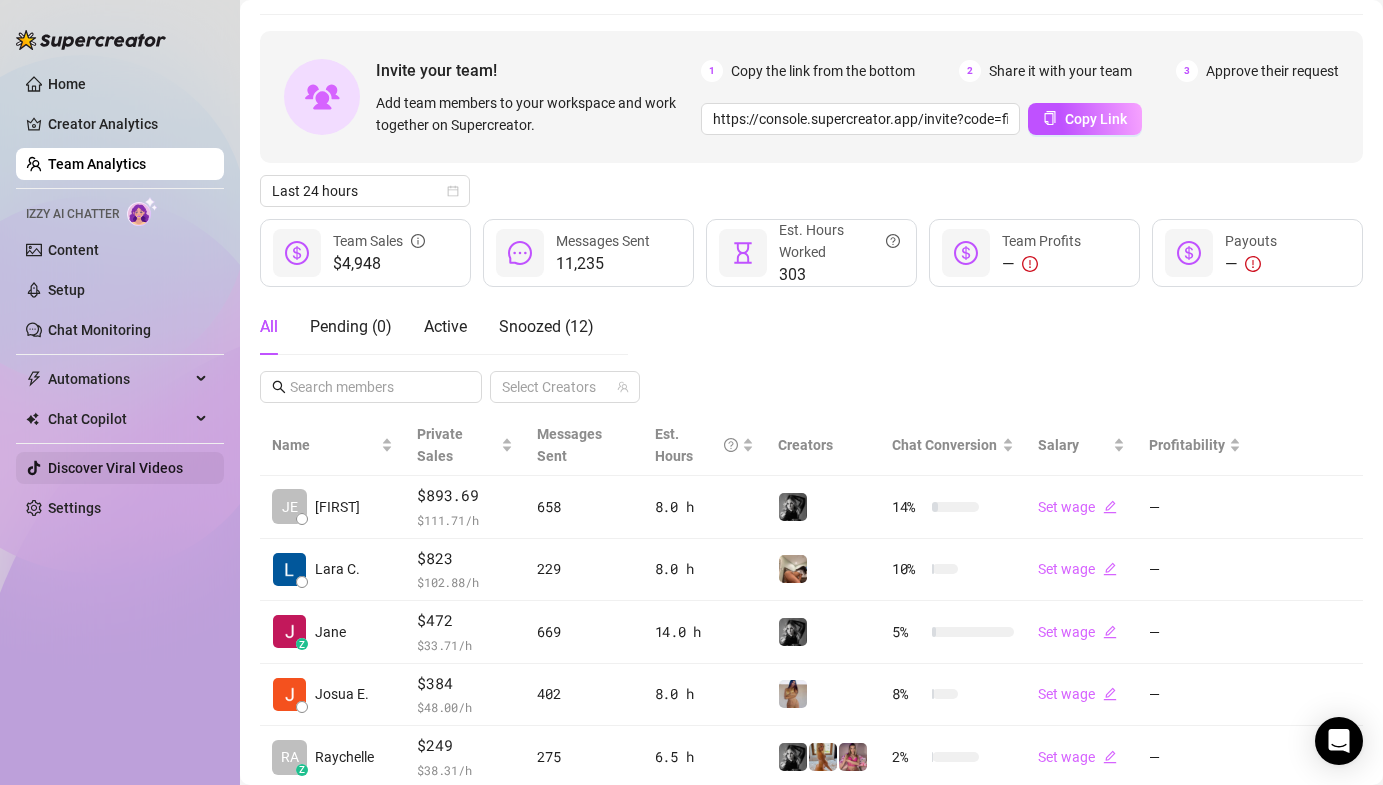 scroll, scrollTop: 0, scrollLeft: 0, axis: both 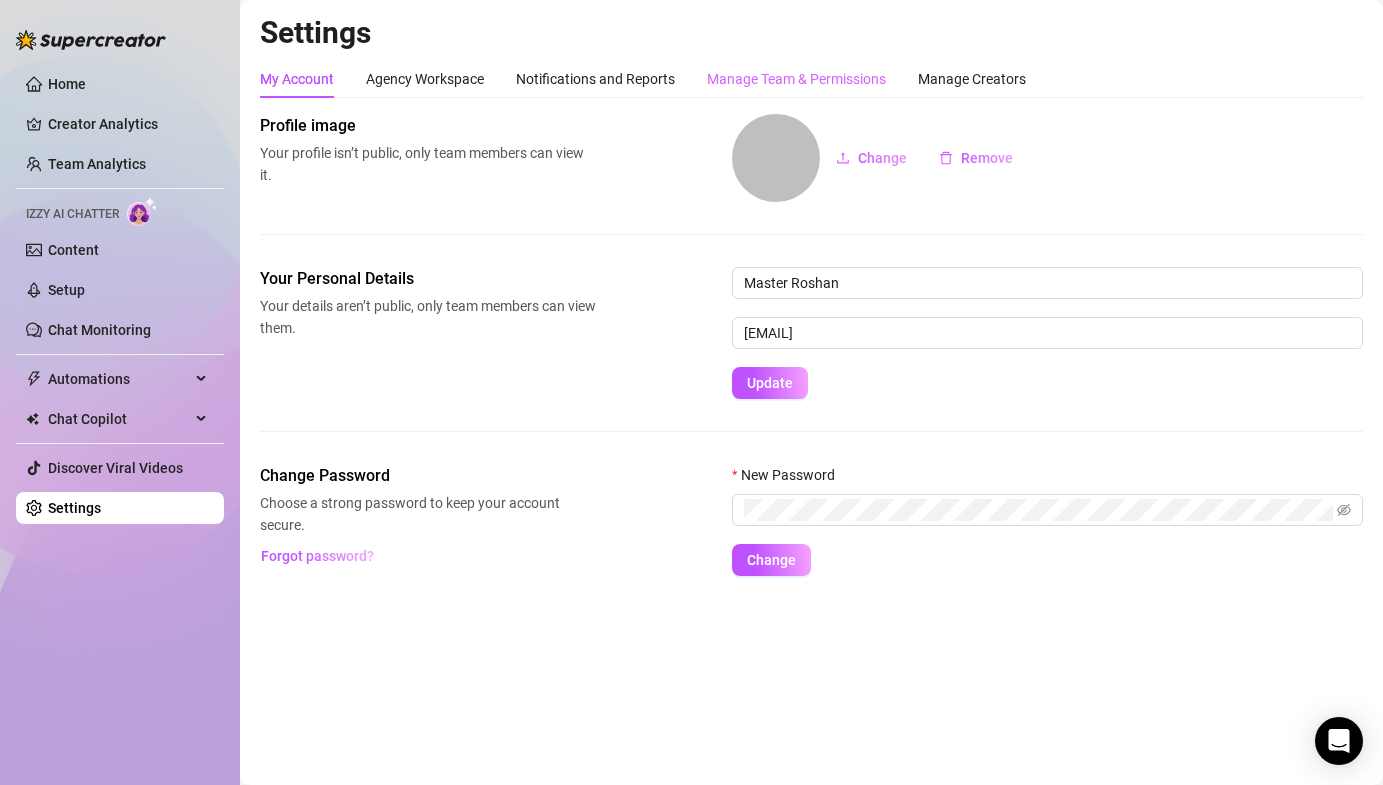 drag, startPoint x: 767, startPoint y: 60, endPoint x: 751, endPoint y: 78, distance: 24.083189 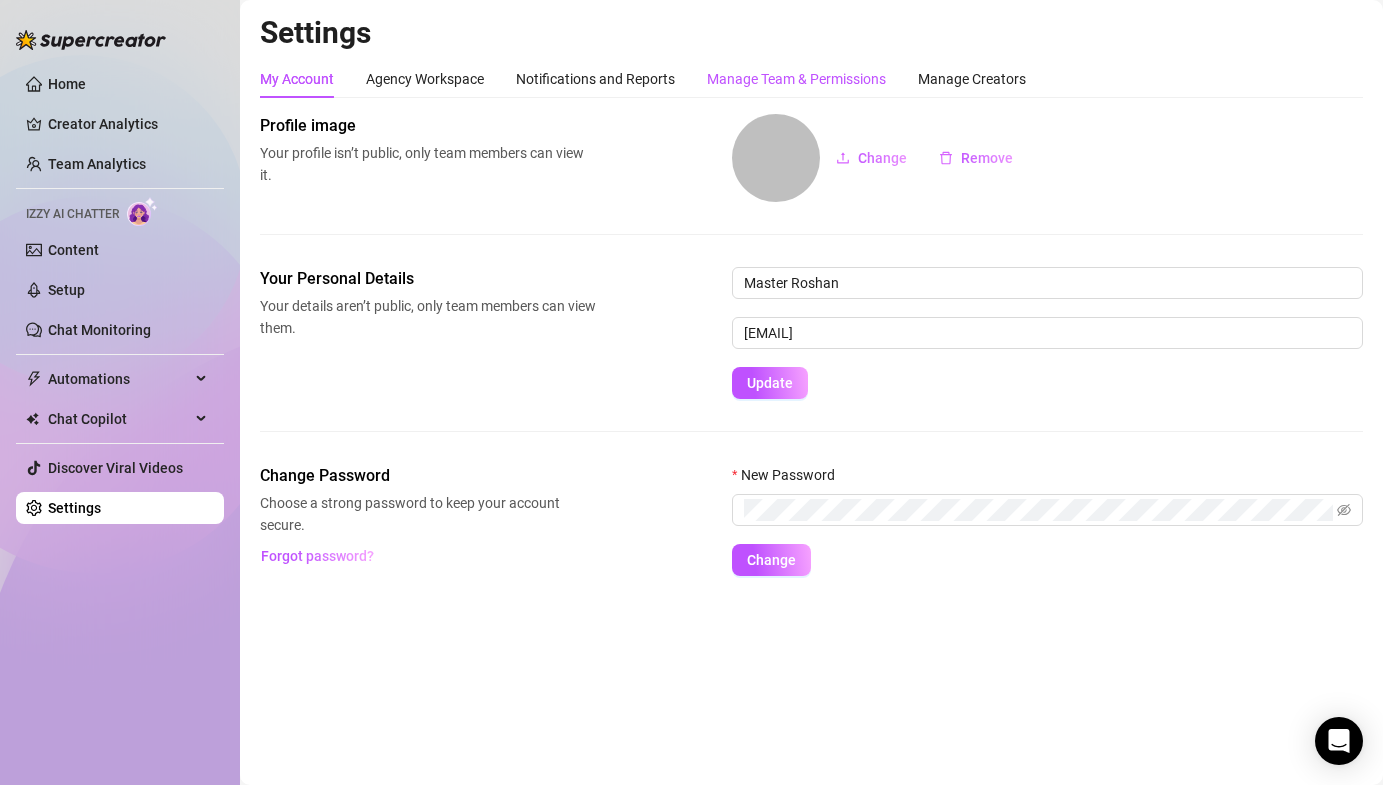 click on "Manage Team & Permissions" at bounding box center (796, 79) 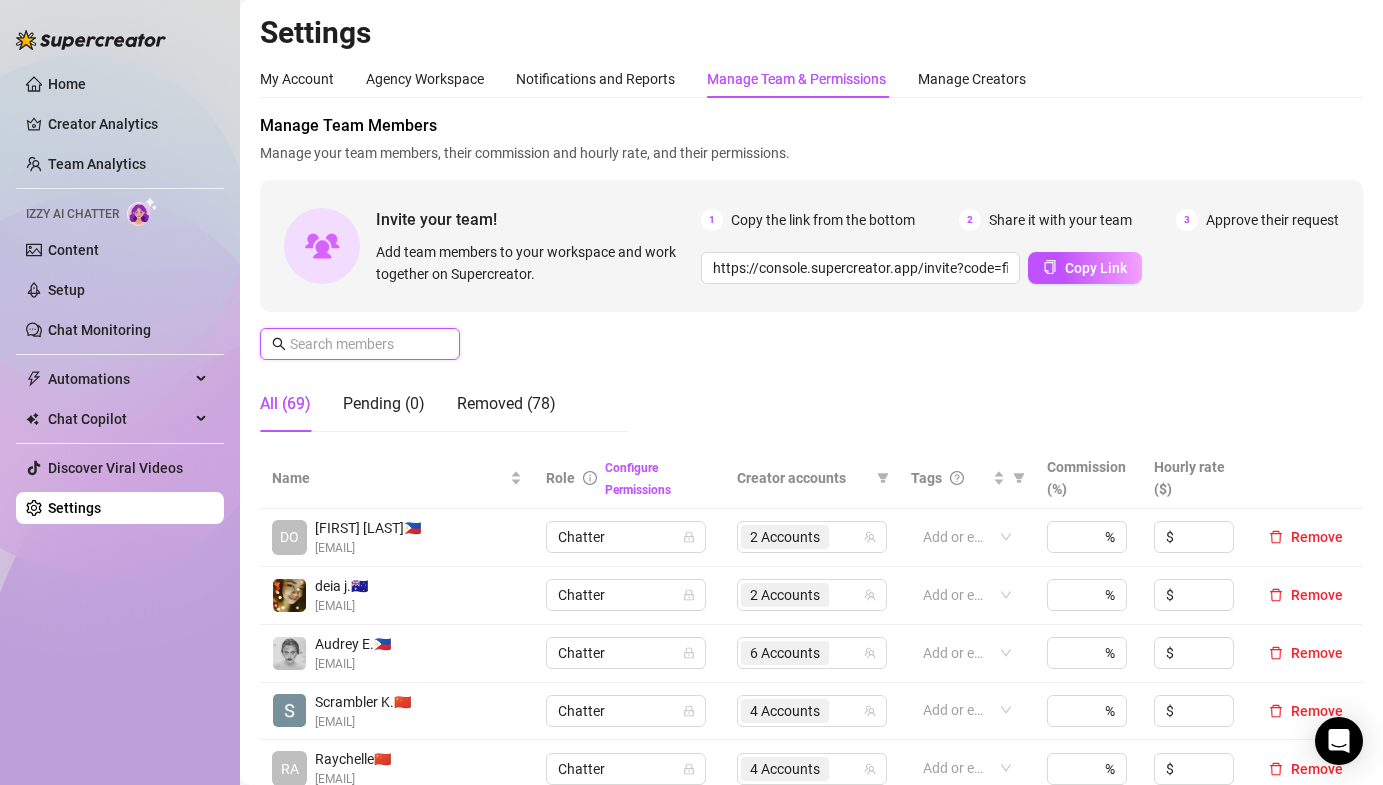 click at bounding box center (361, 344) 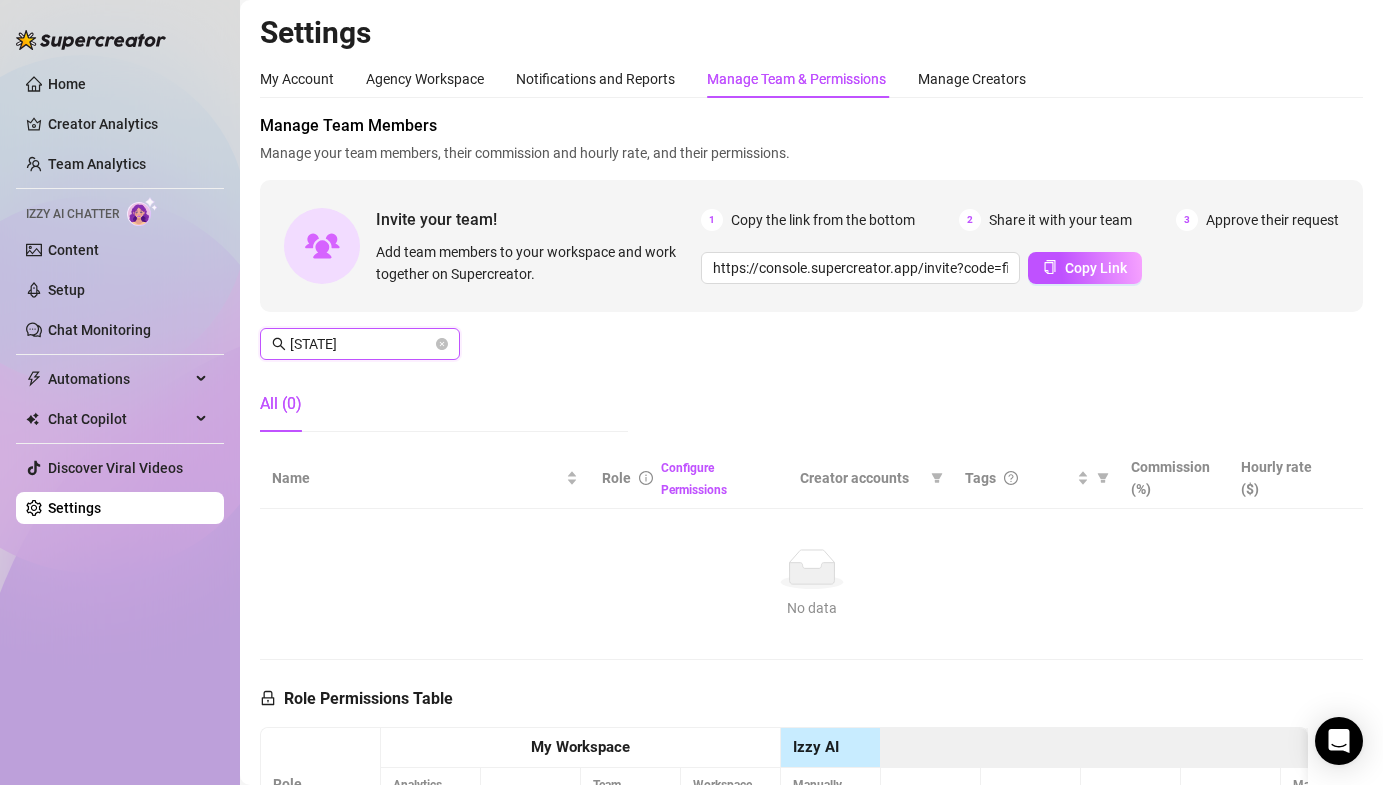 type on "V" 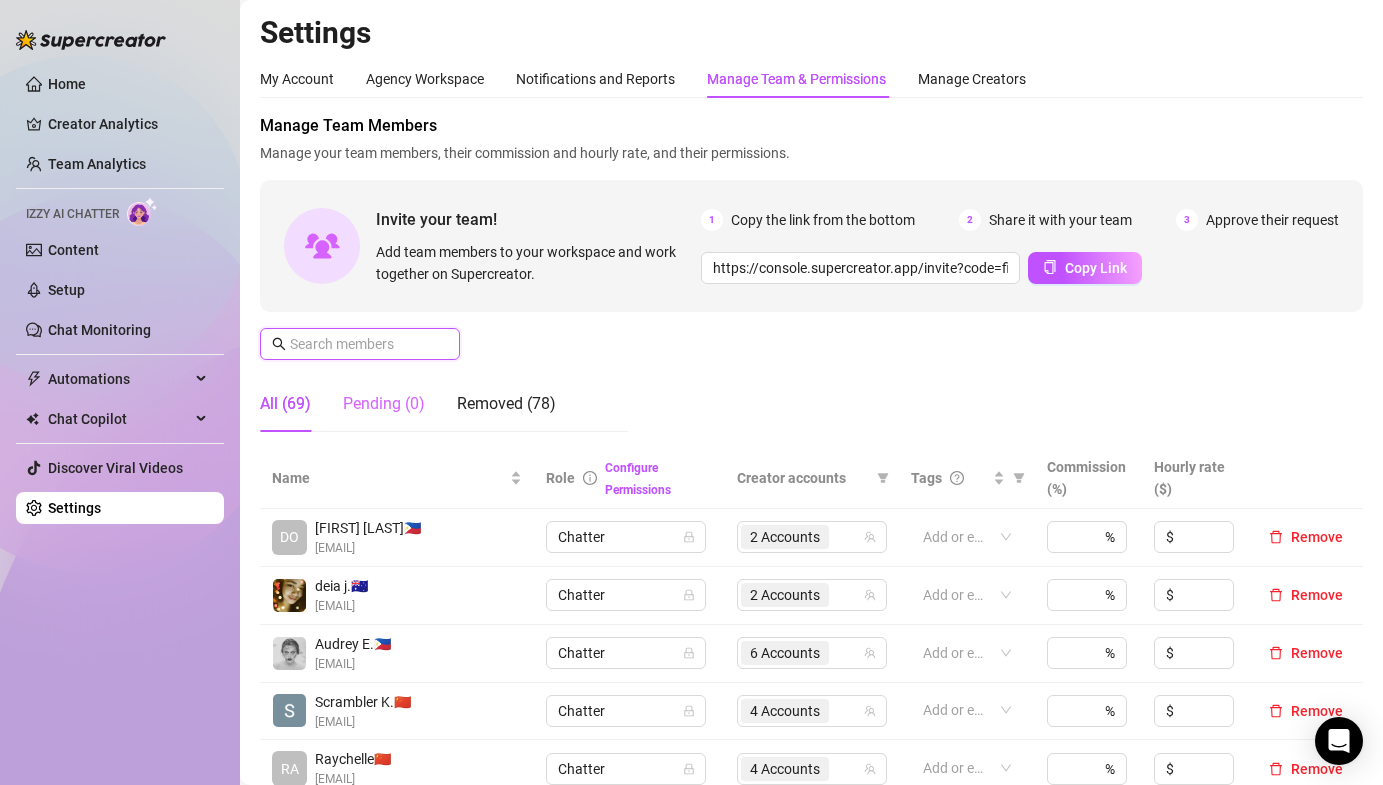 scroll, scrollTop: 165, scrollLeft: 0, axis: vertical 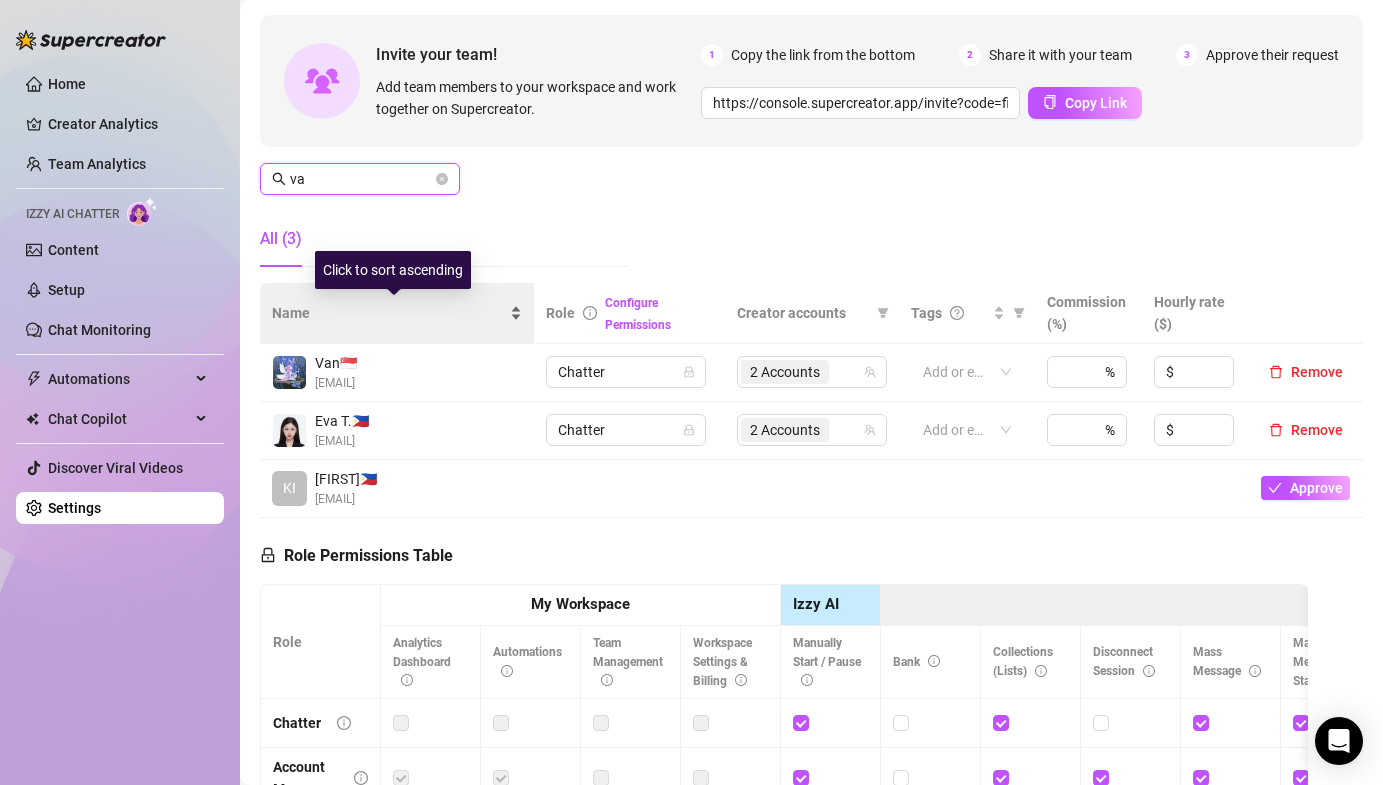type on "v" 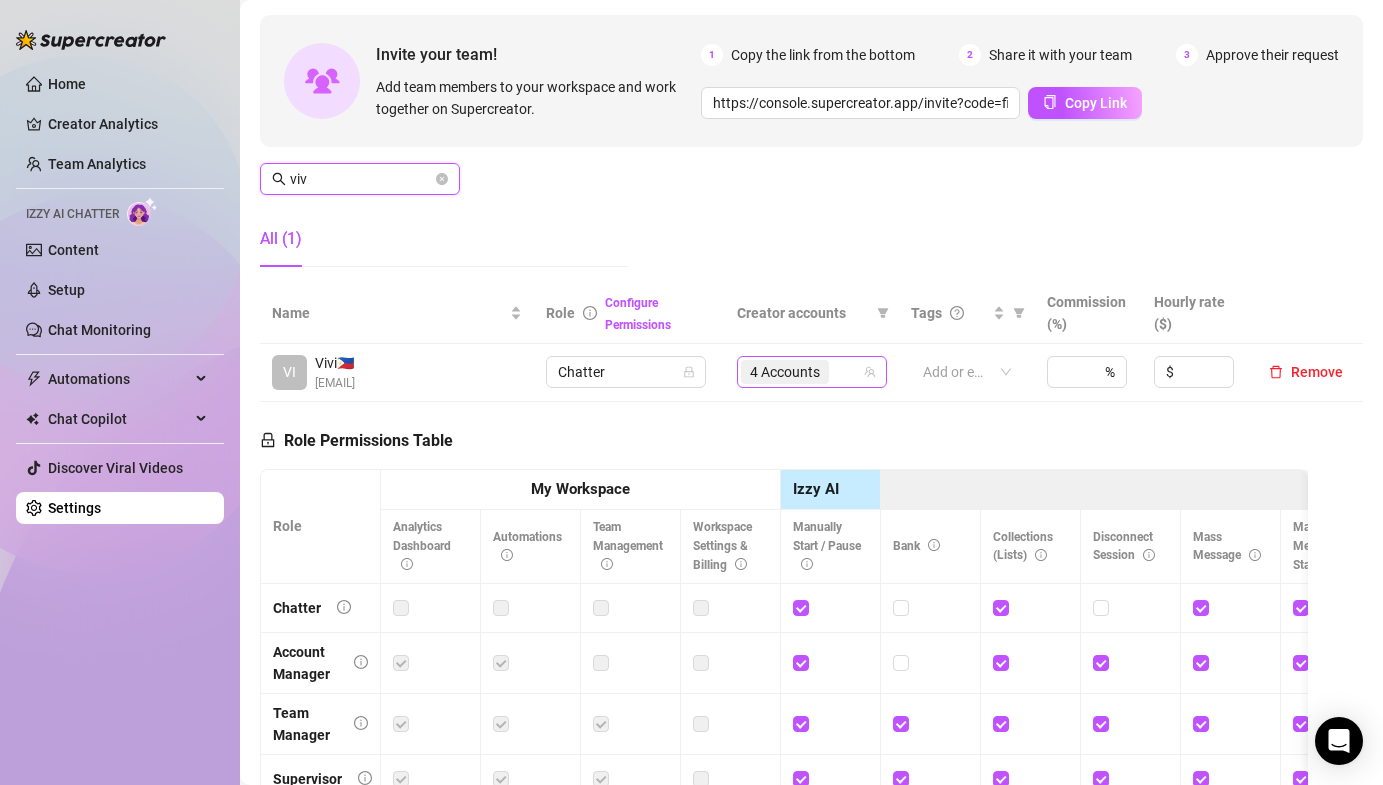 click on "4 Accounts" at bounding box center (785, 372) 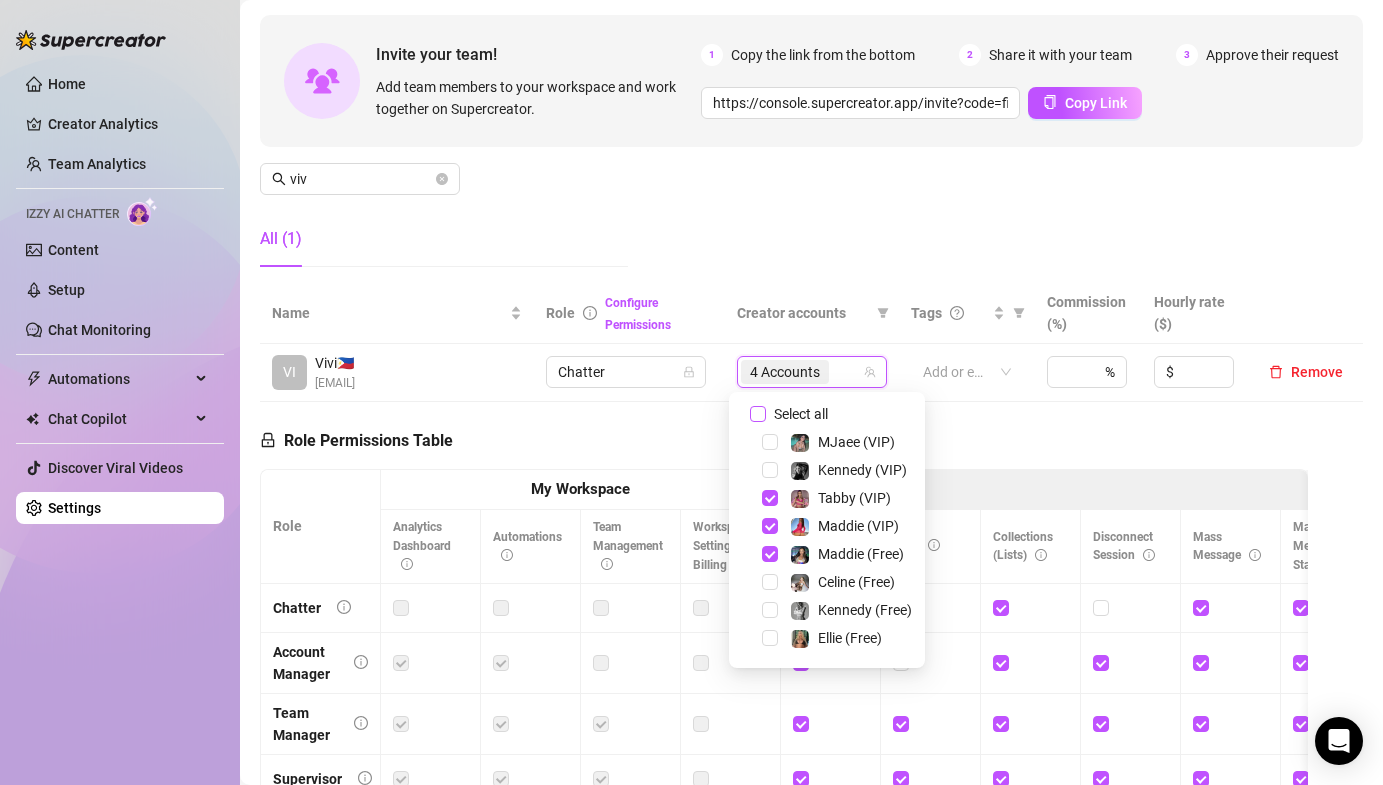 click on "Select all" at bounding box center [758, 414] 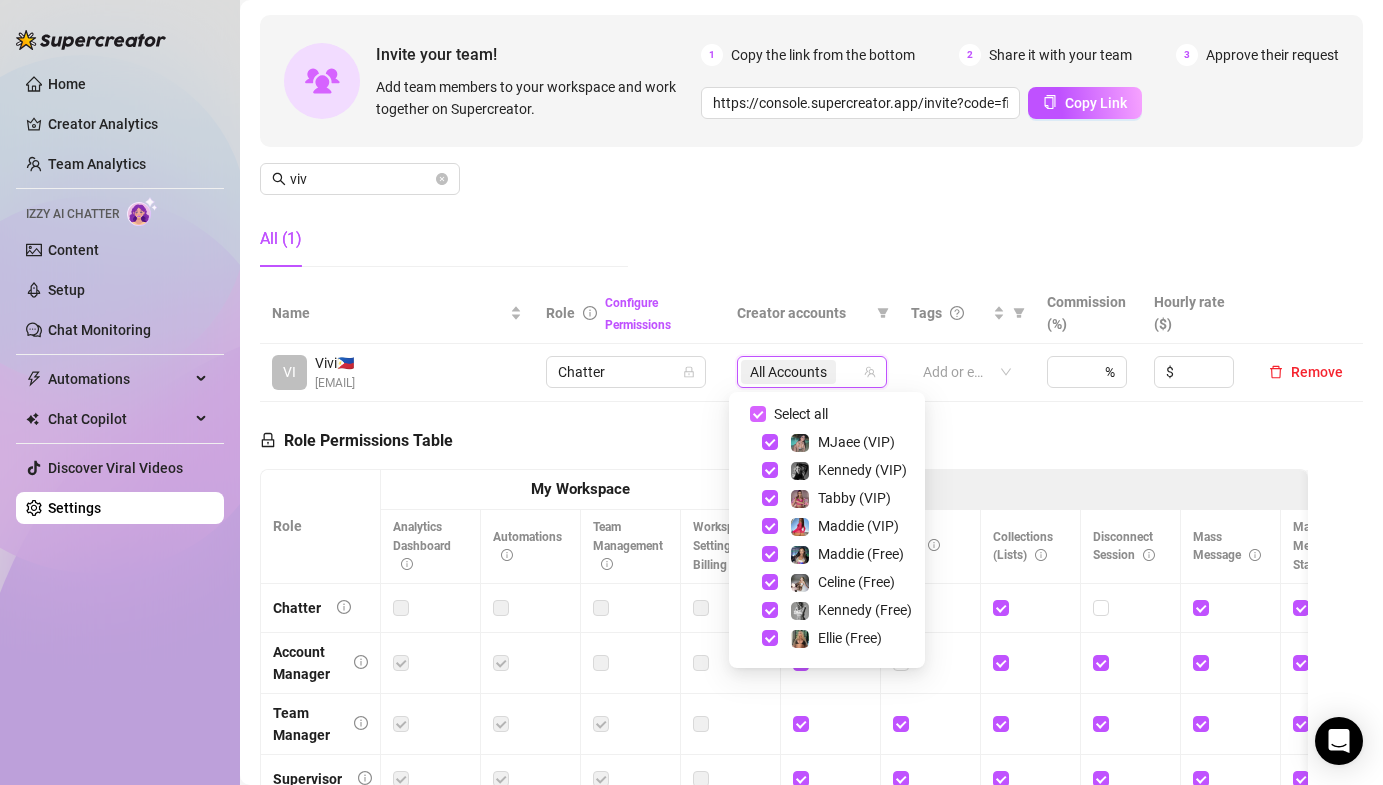 click on "Select all" at bounding box center (758, 414) 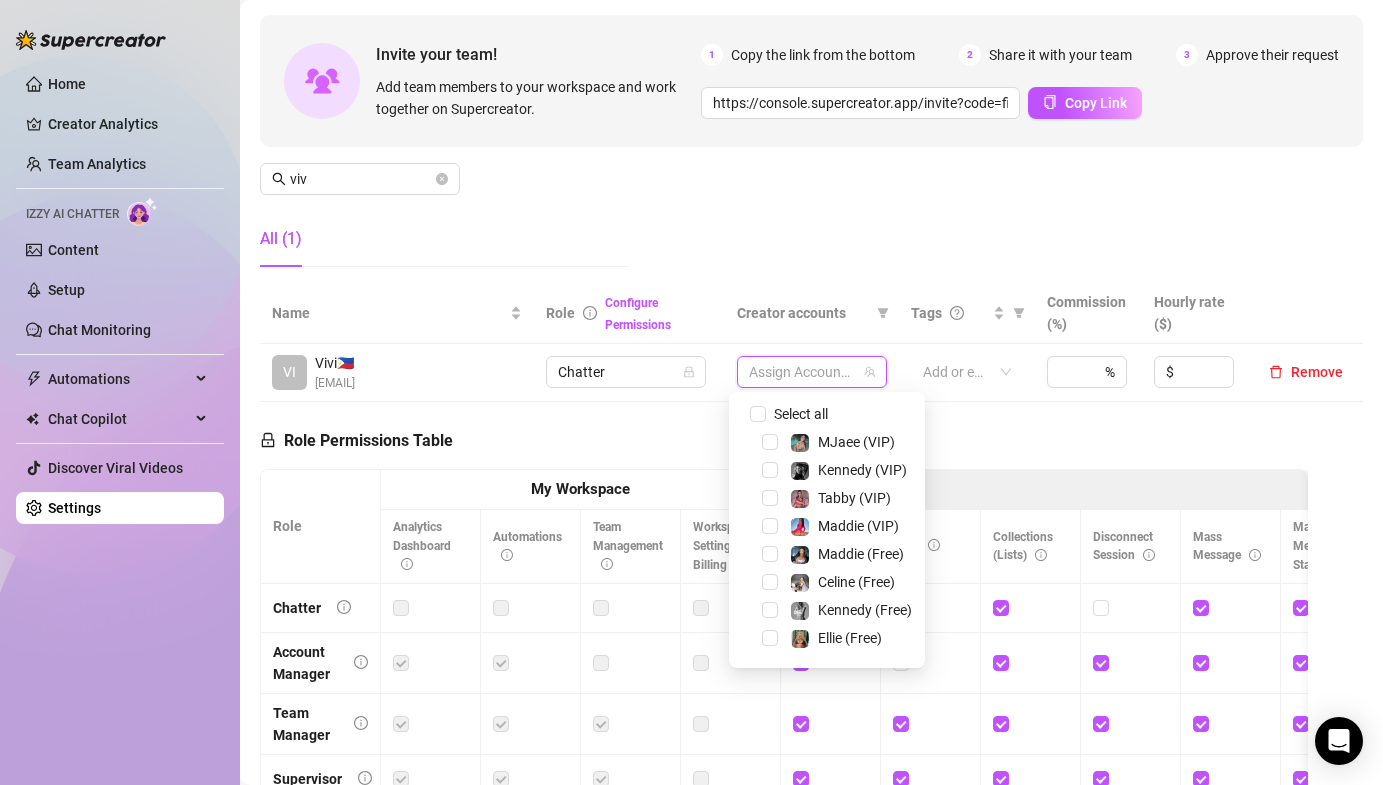scroll, scrollTop: 429, scrollLeft: 0, axis: vertical 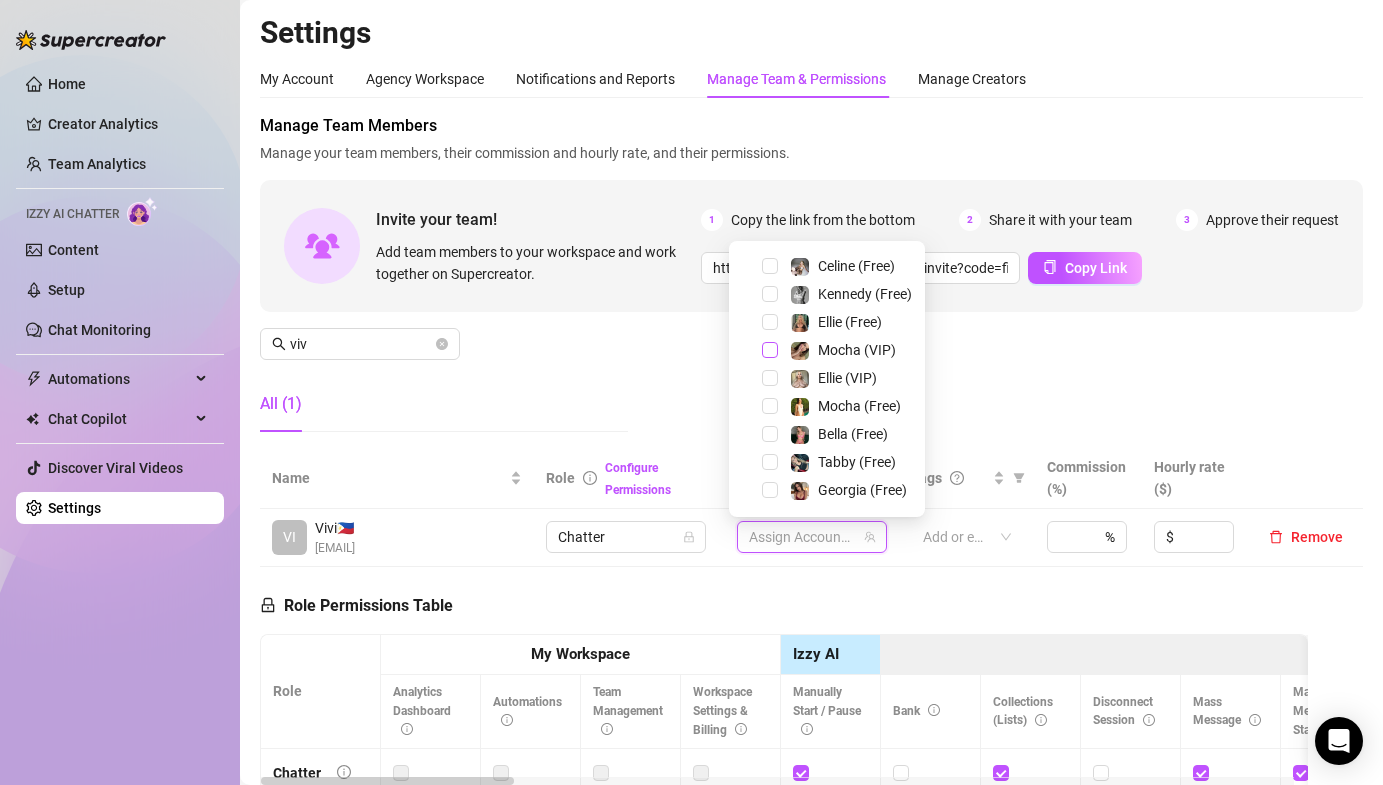 click at bounding box center [770, 350] 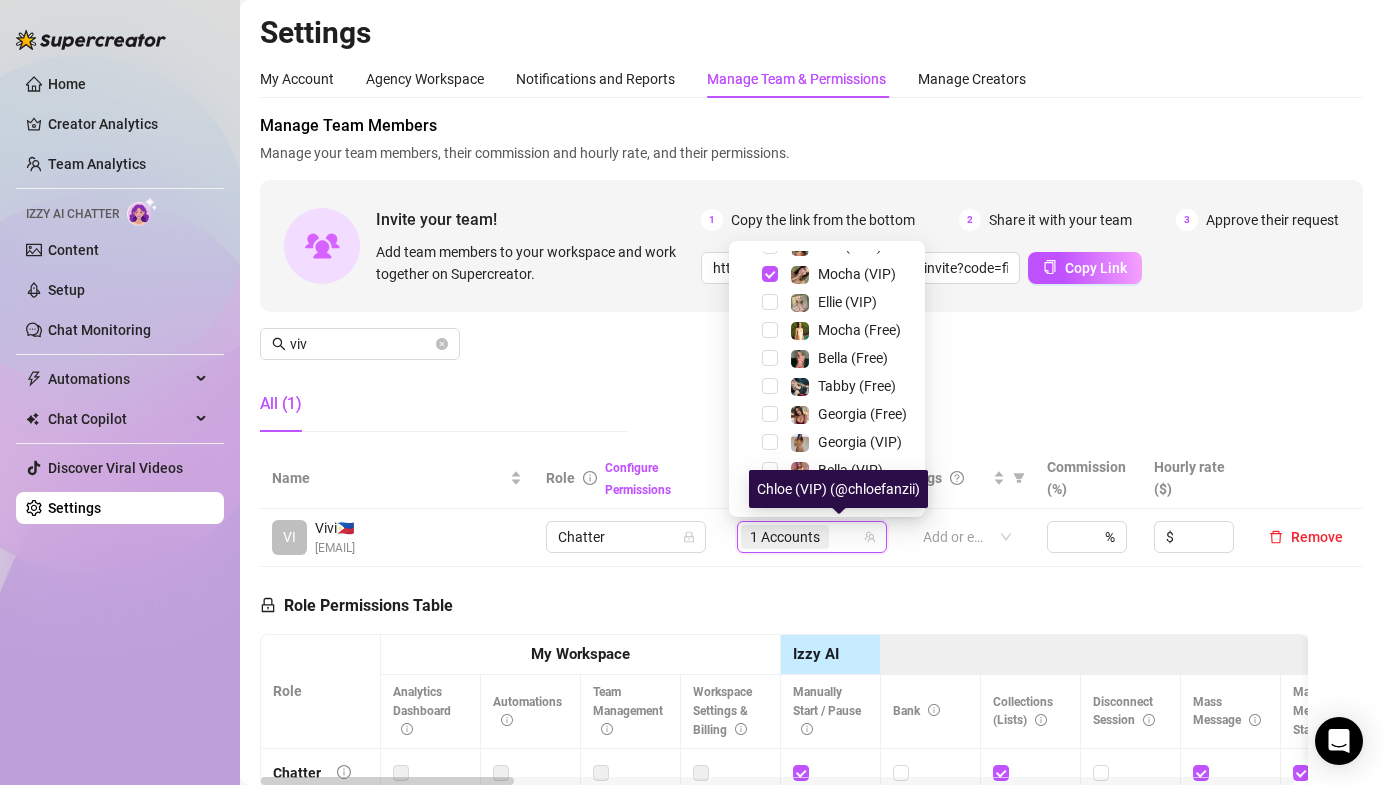 scroll, scrollTop: 234, scrollLeft: 0, axis: vertical 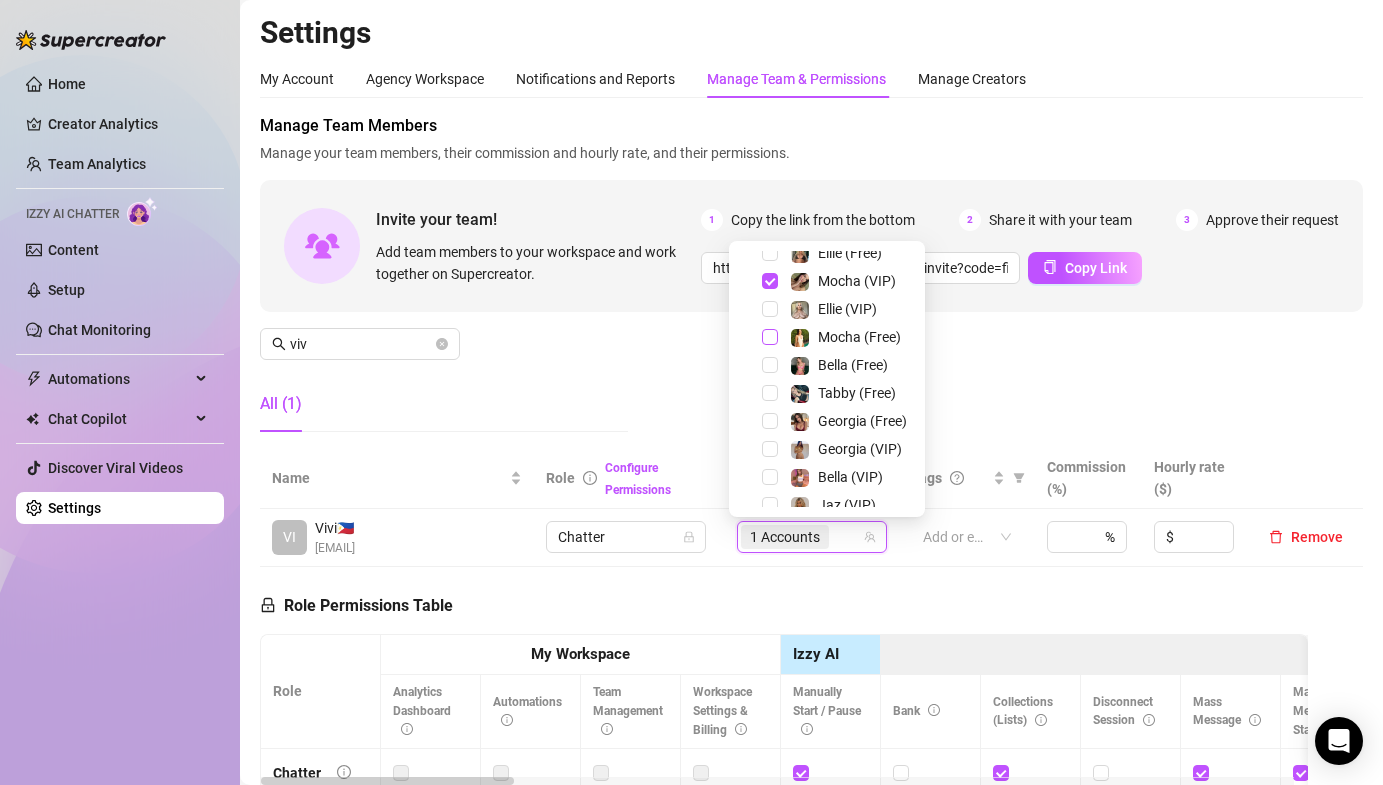 click at bounding box center (770, 337) 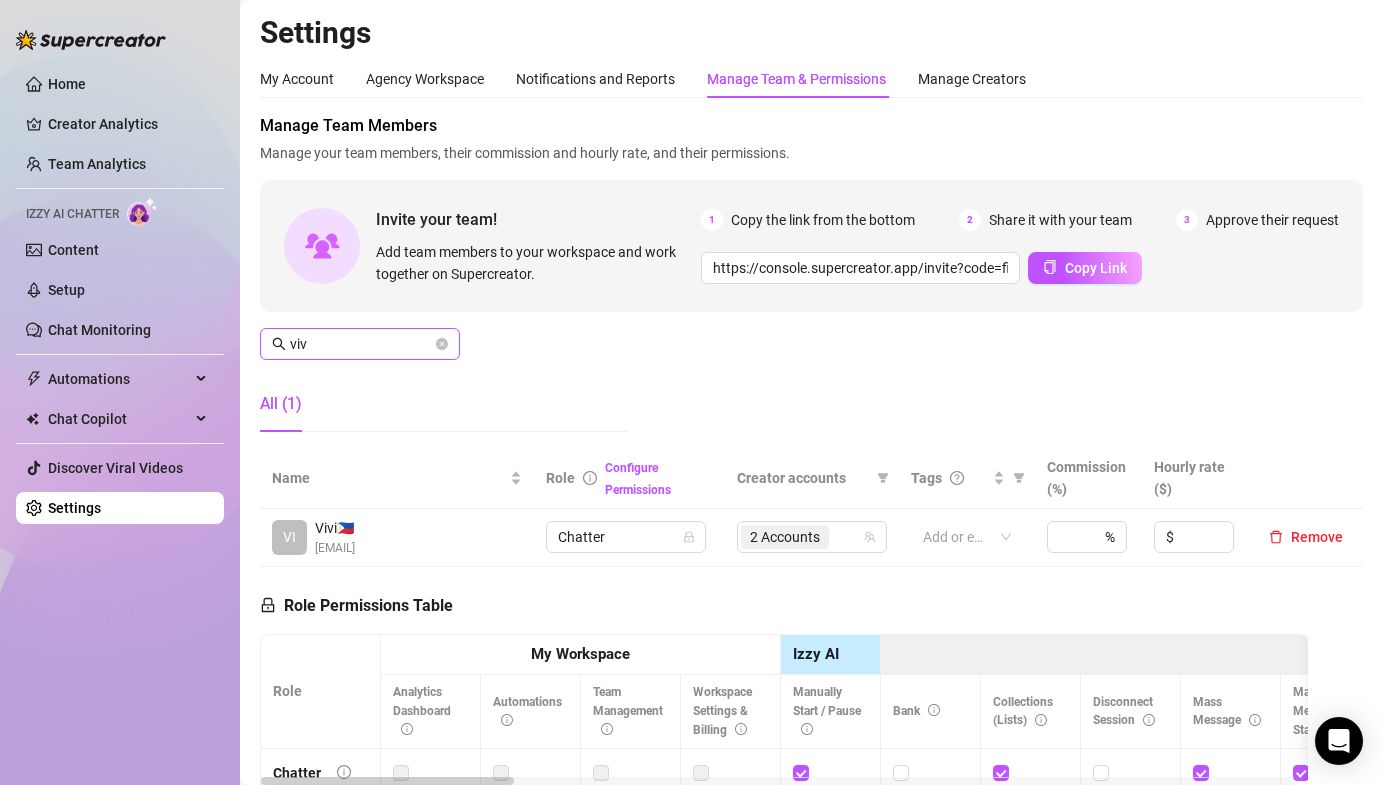 click on "viv" at bounding box center [360, 344] 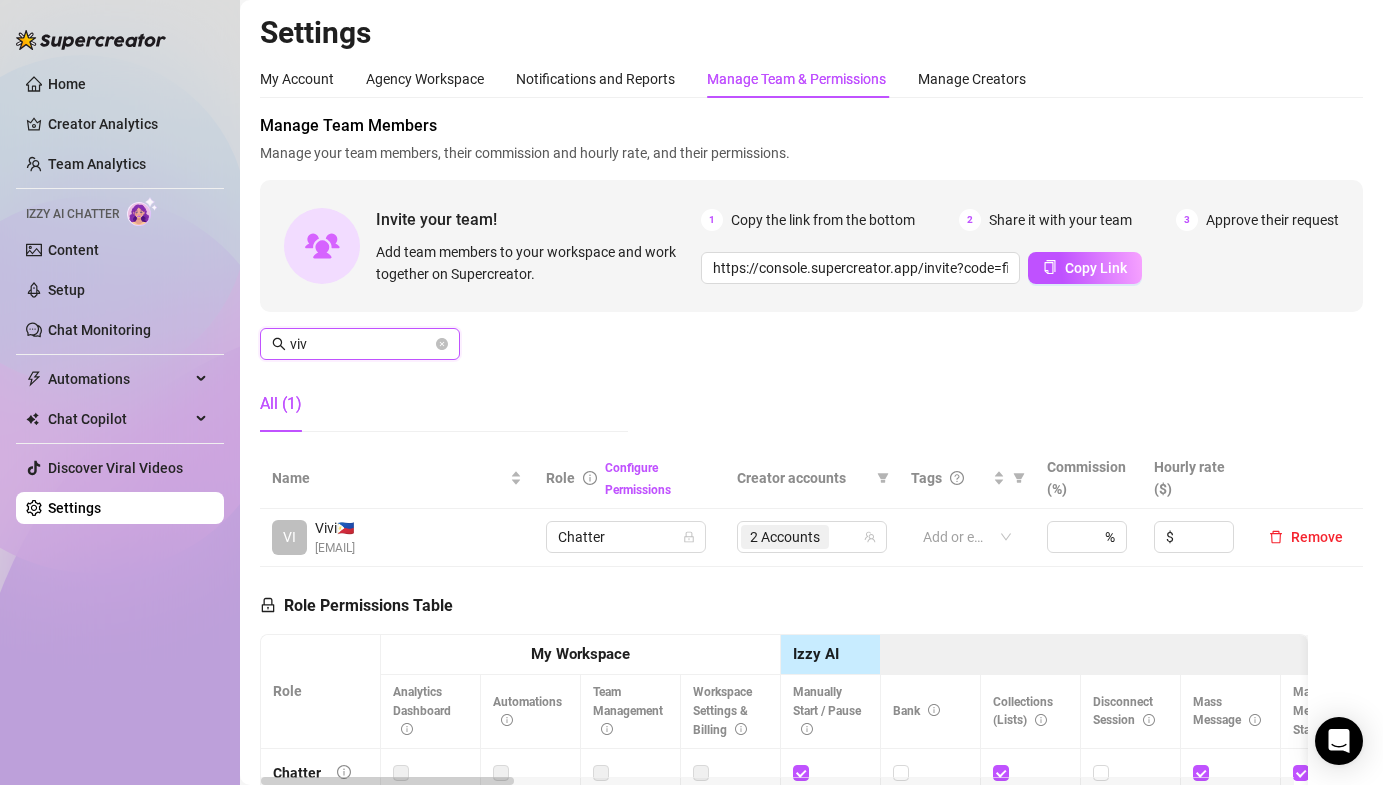 drag, startPoint x: 445, startPoint y: 342, endPoint x: 59, endPoint y: 349, distance: 386.06348 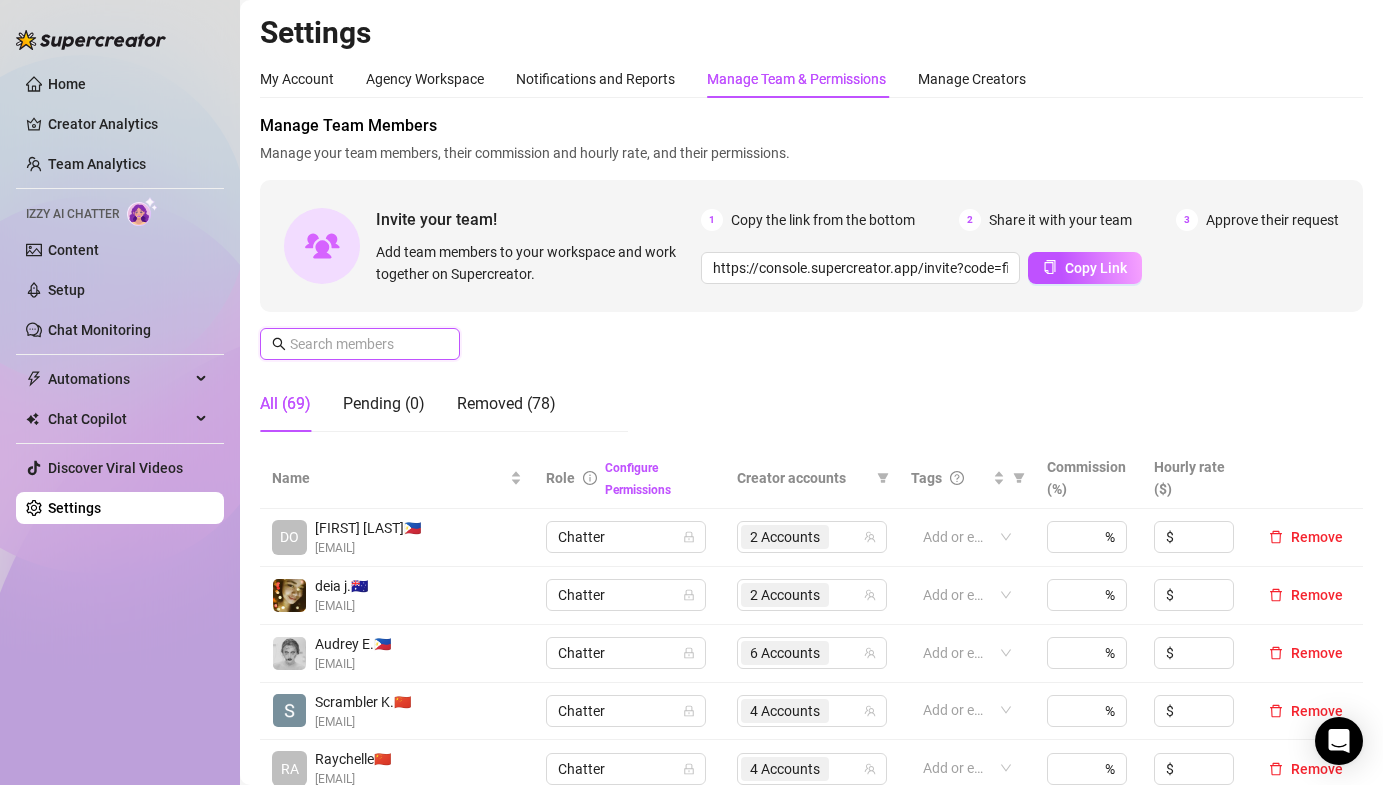click at bounding box center (361, 344) 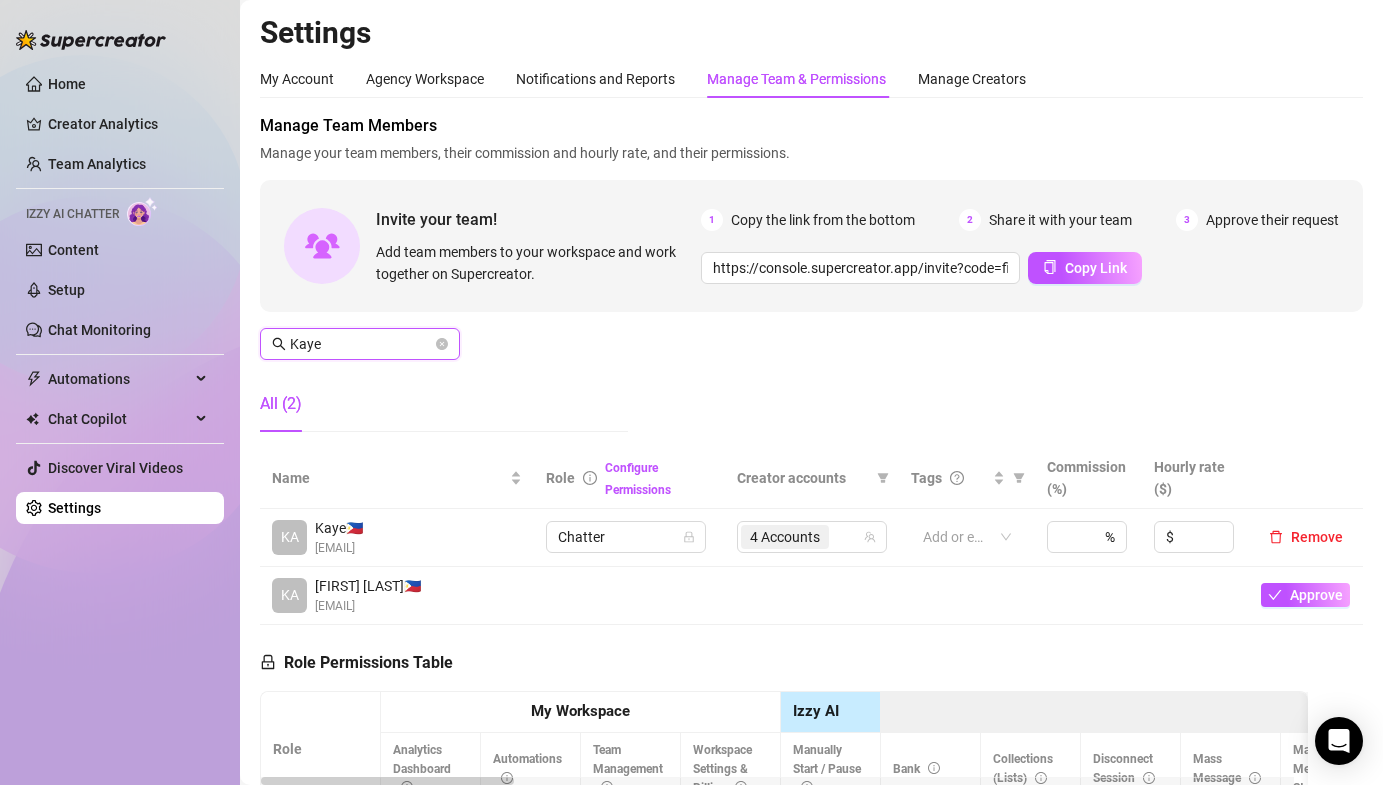 type on "Kaye" 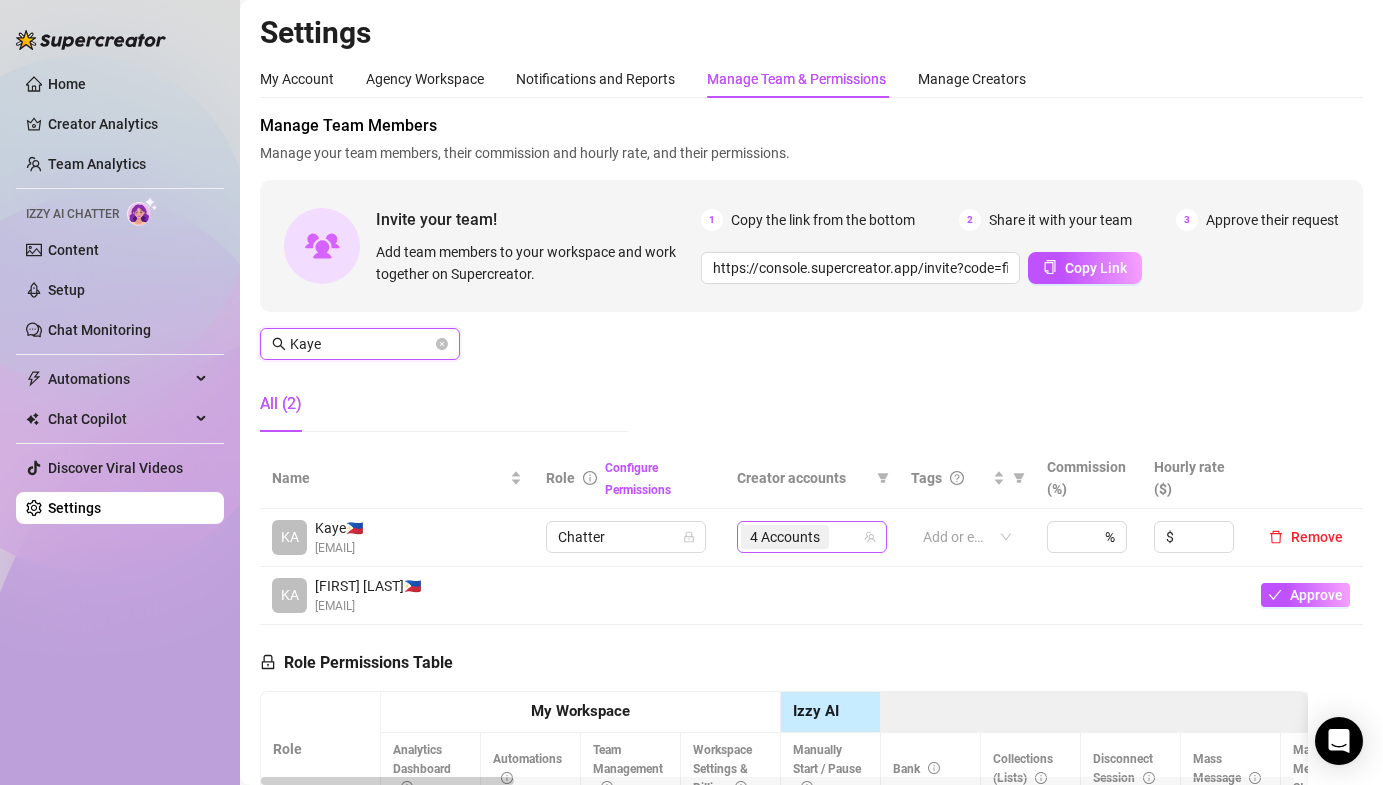 click on "4 Accounts" at bounding box center [785, 537] 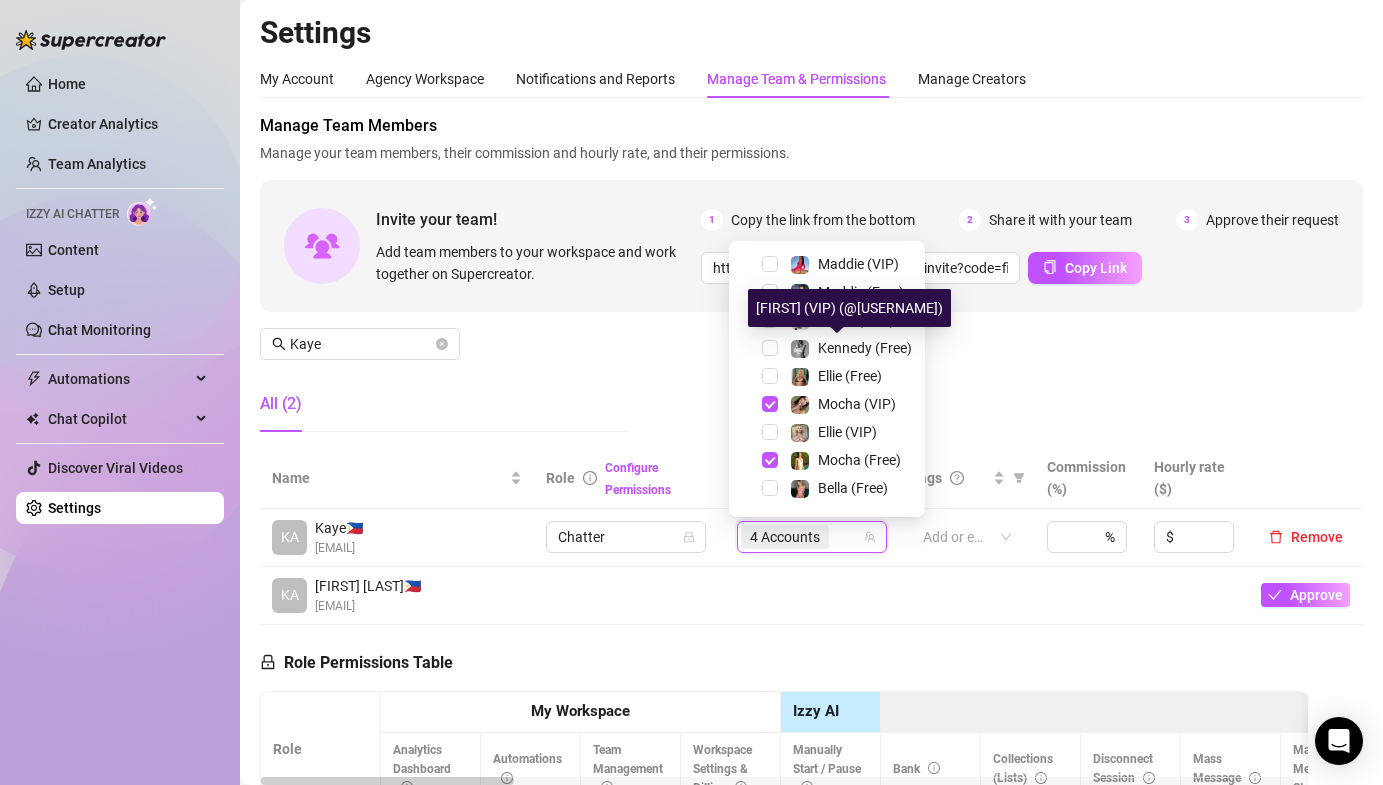 scroll, scrollTop: 0, scrollLeft: 0, axis: both 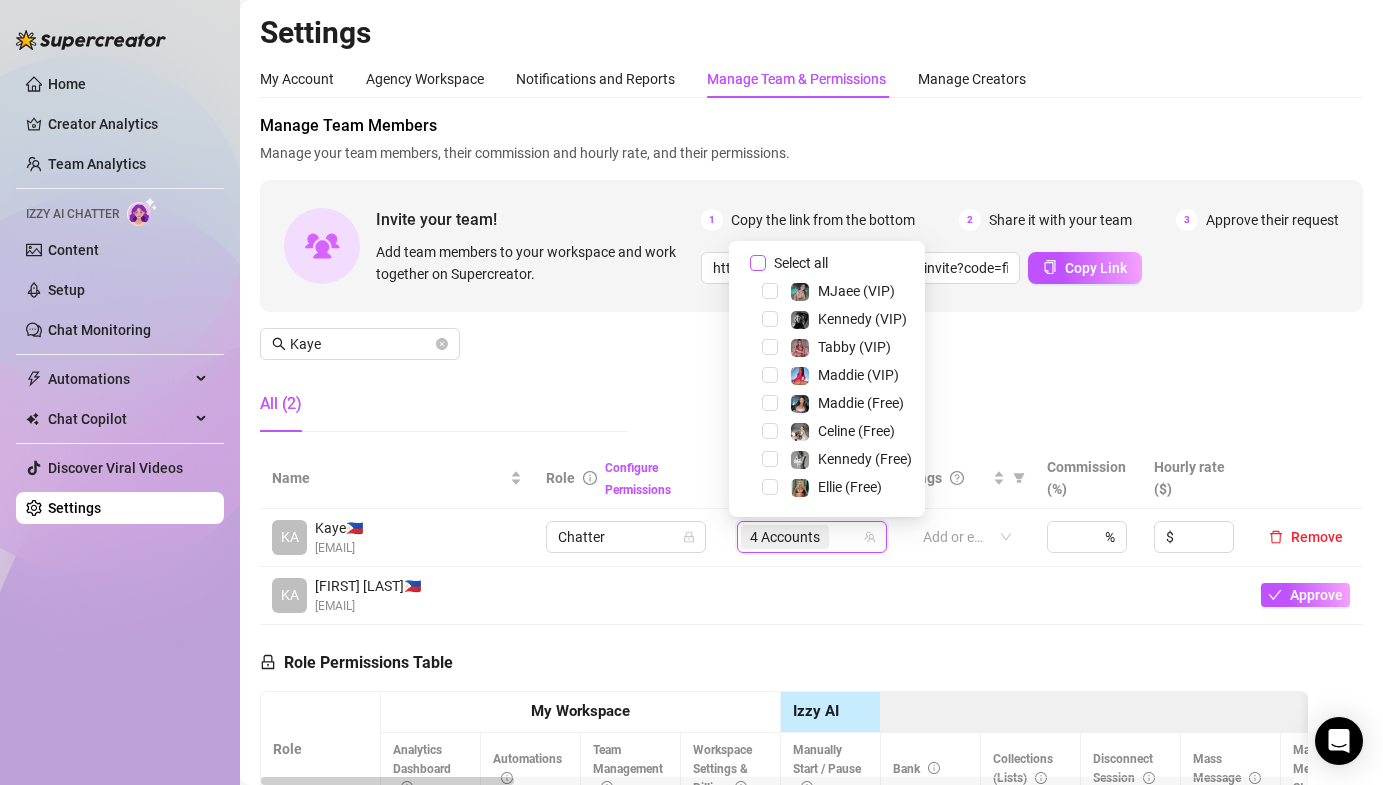 click on "Select all" at bounding box center (758, 263) 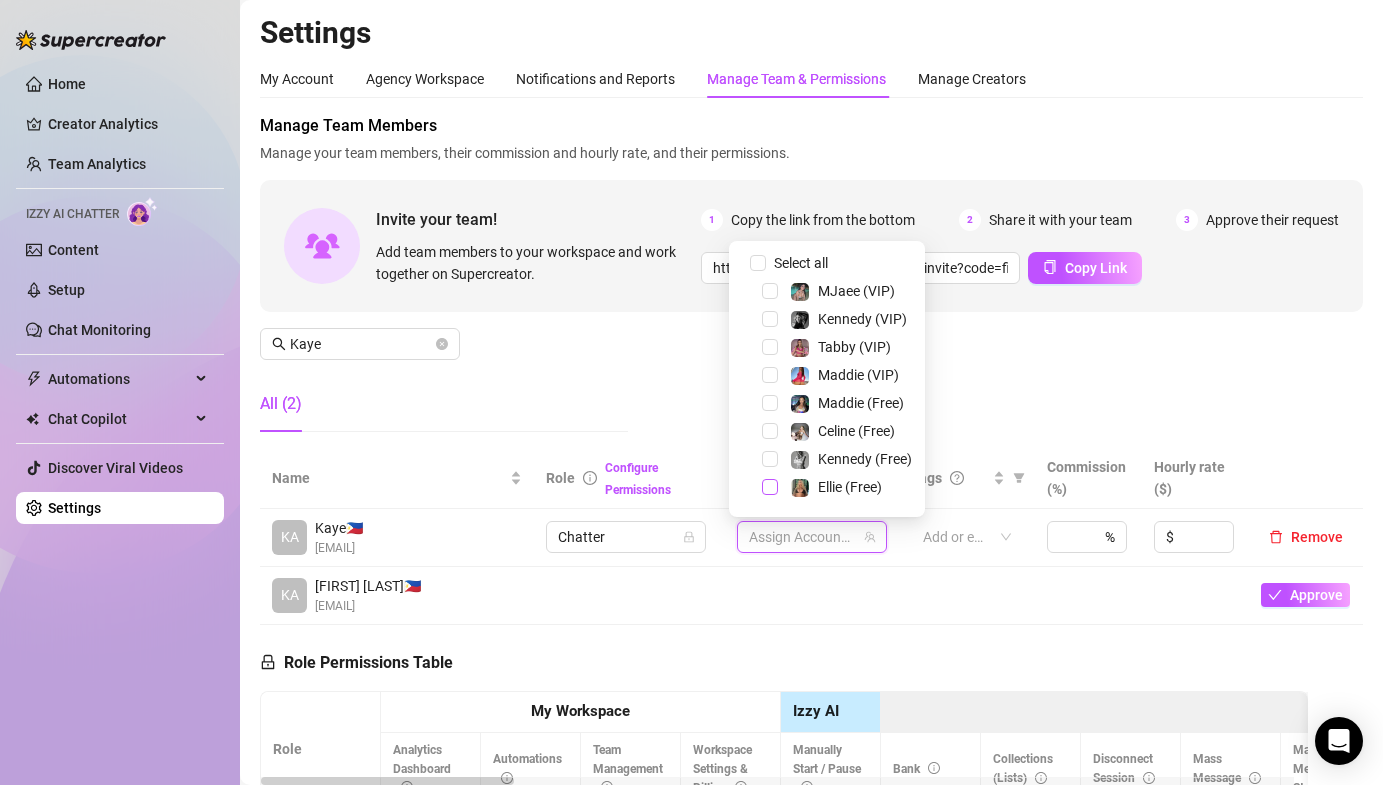 click at bounding box center [770, 487] 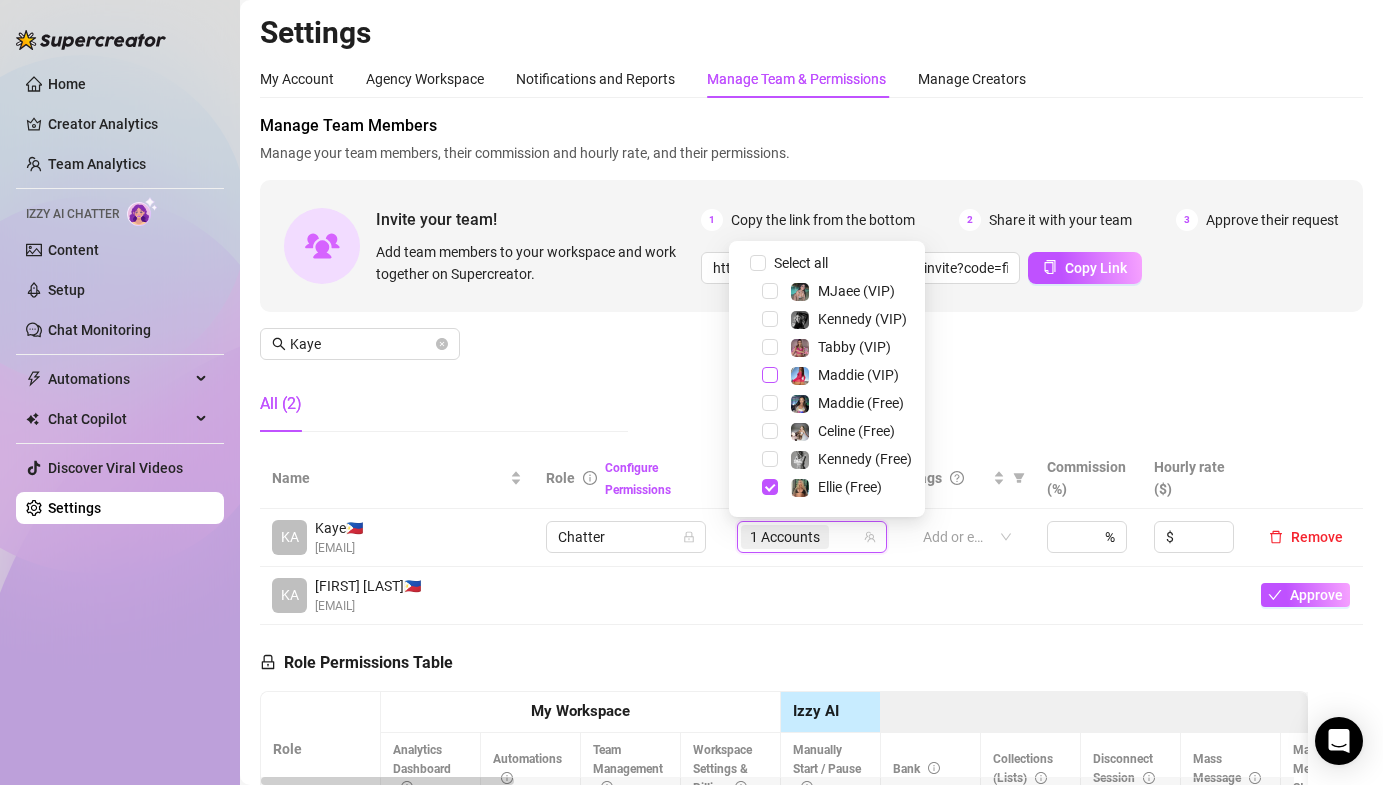 click at bounding box center (770, 375) 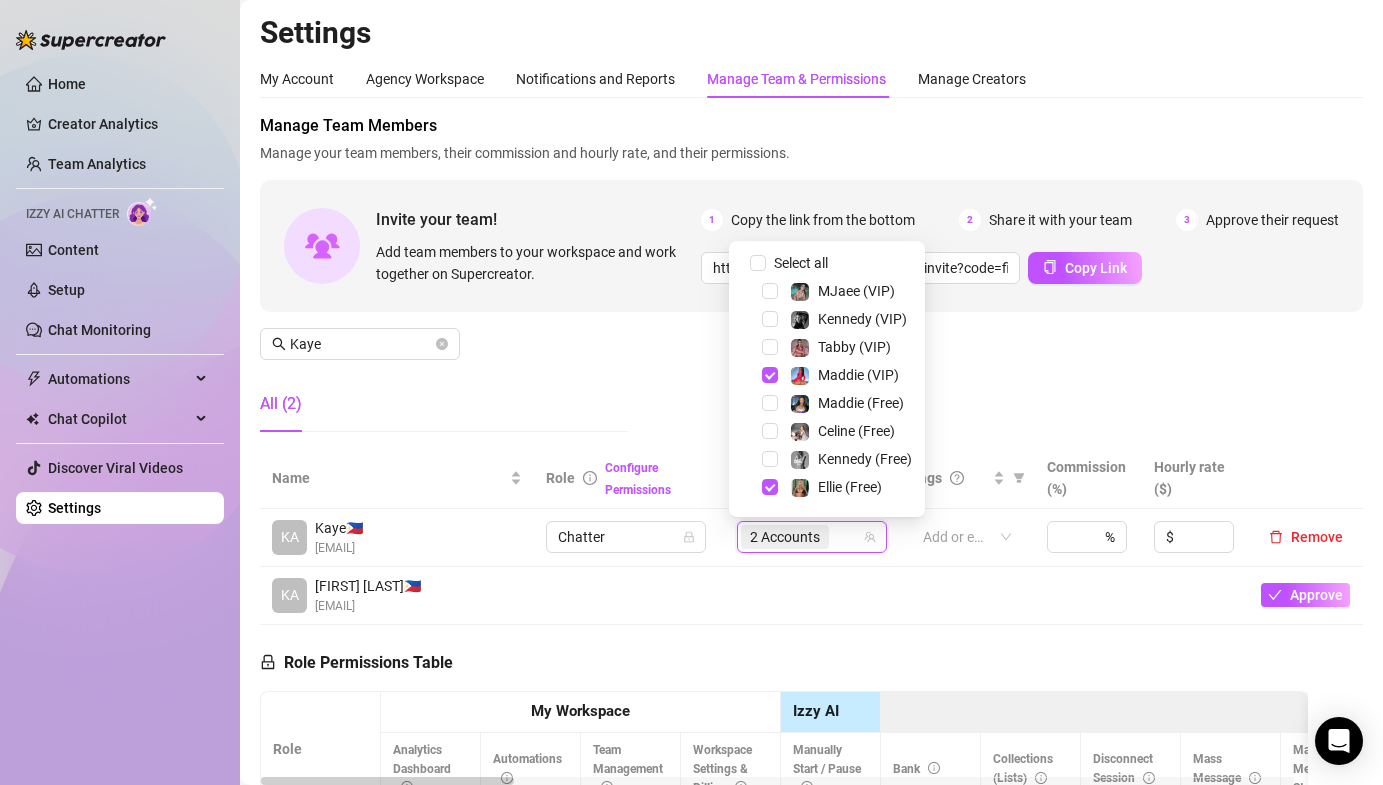 click on "Maddie (Free)" at bounding box center (827, 403) 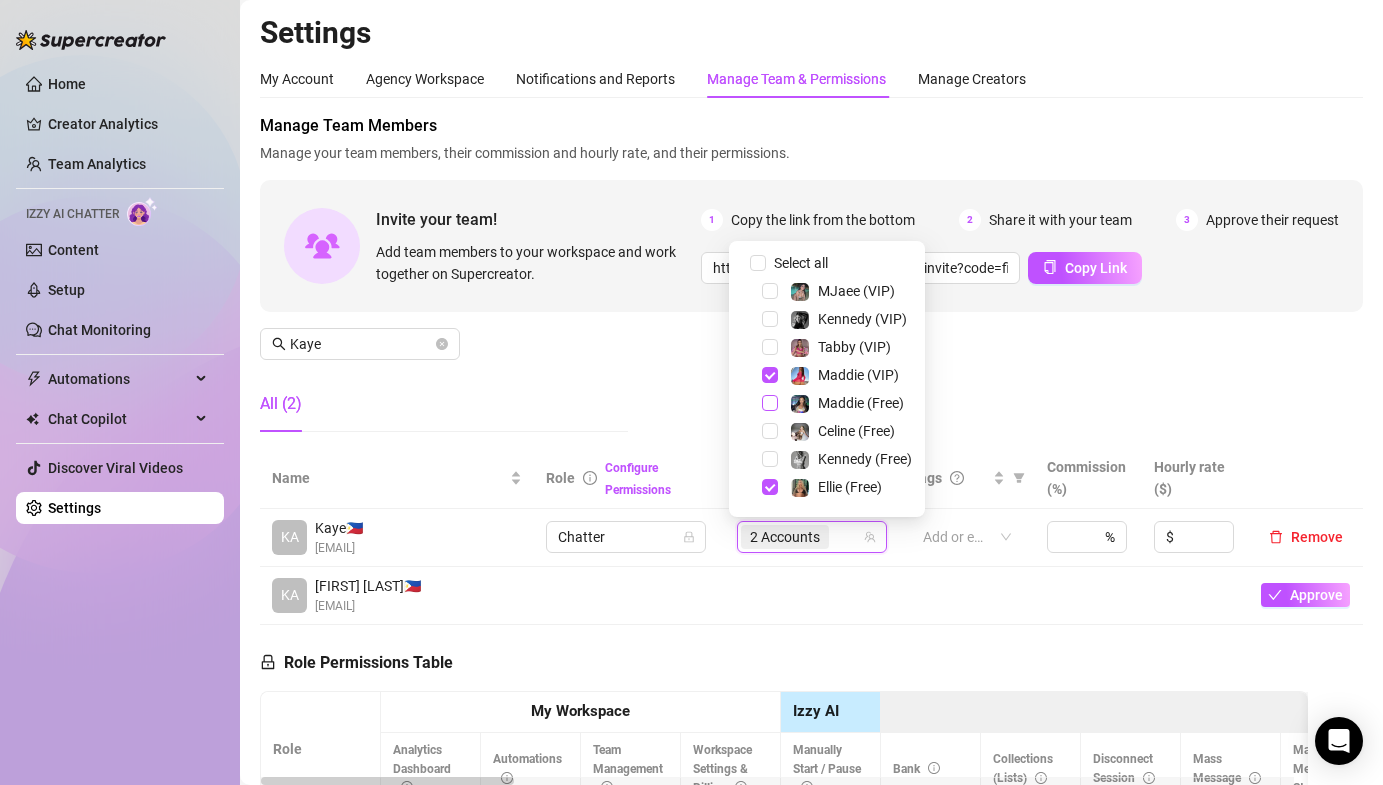 click at bounding box center [770, 403] 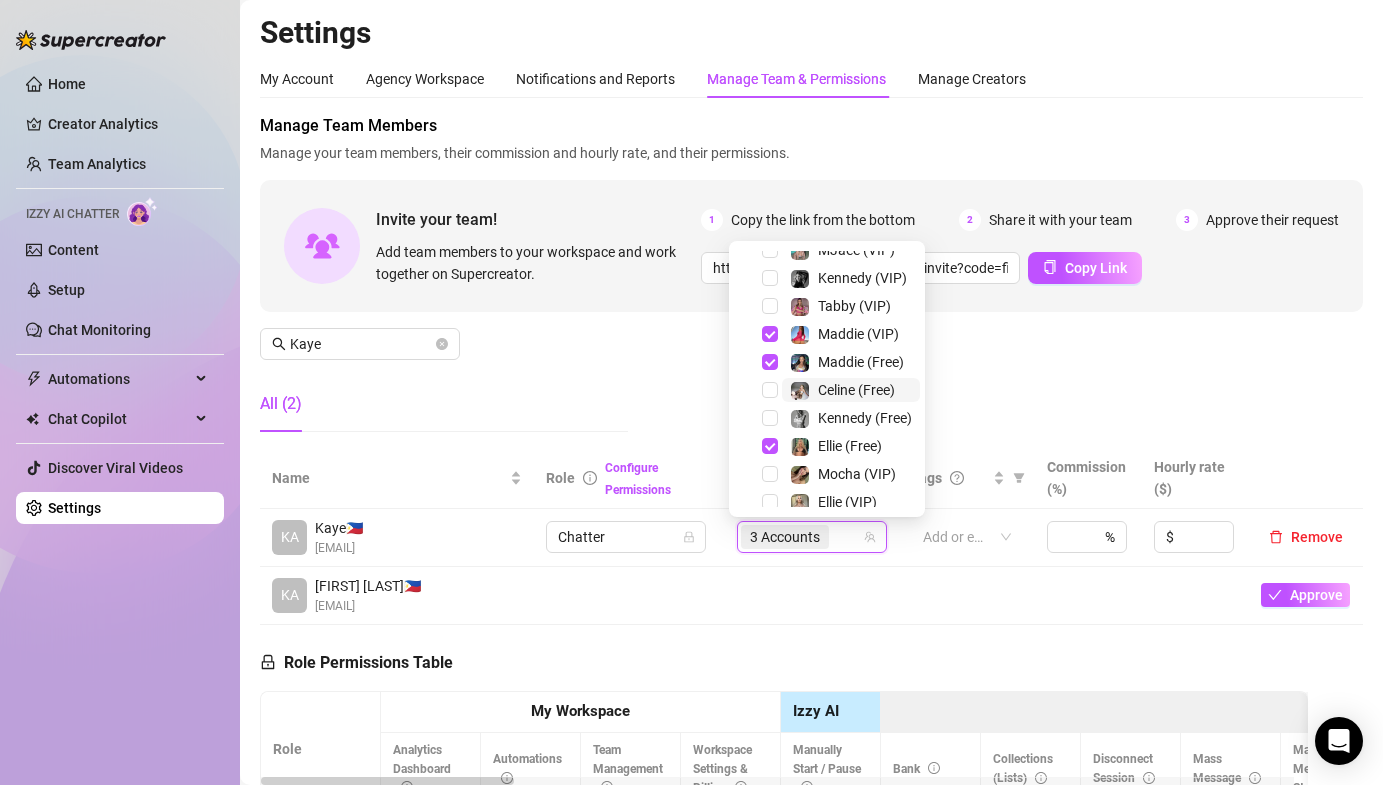 scroll, scrollTop: 68, scrollLeft: 0, axis: vertical 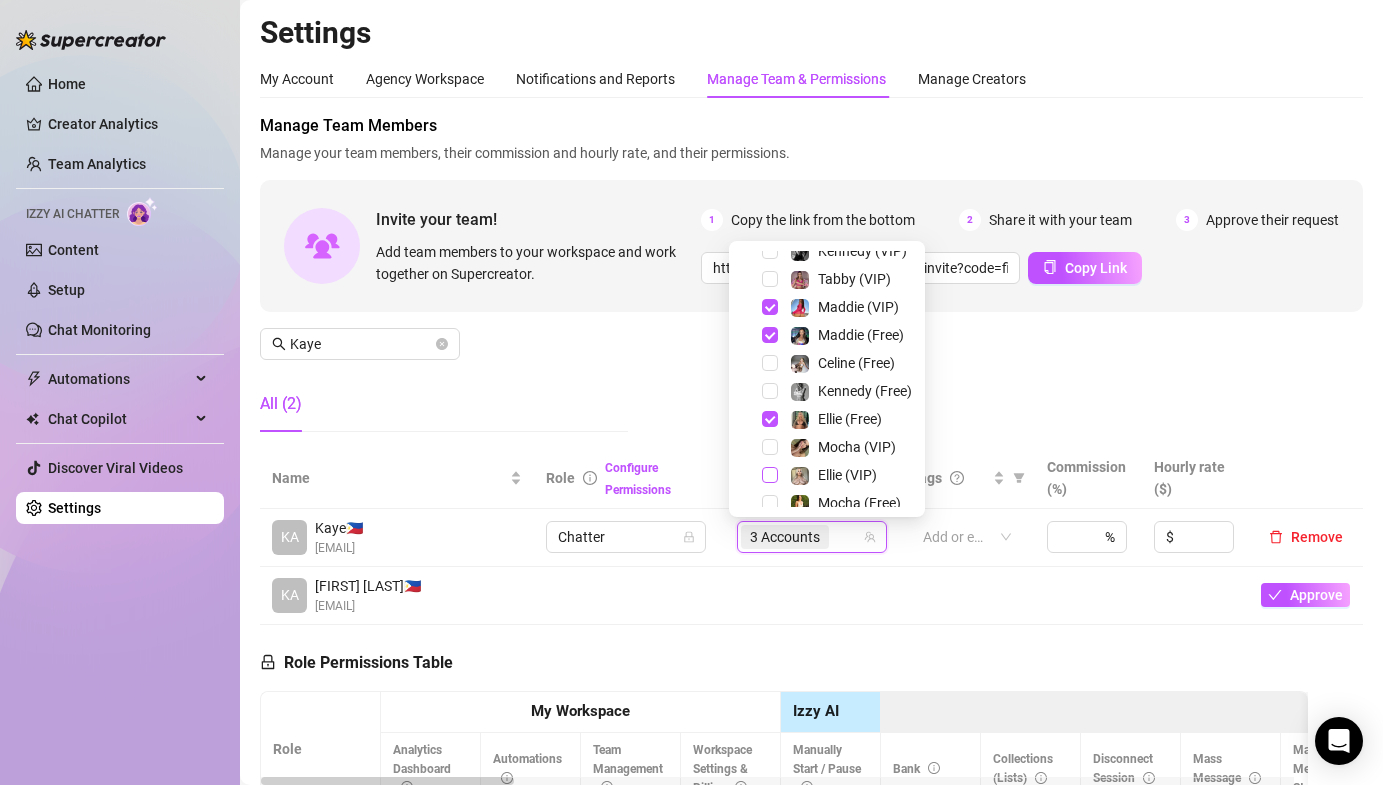click on "Ellie (VIP)" at bounding box center [827, 475] 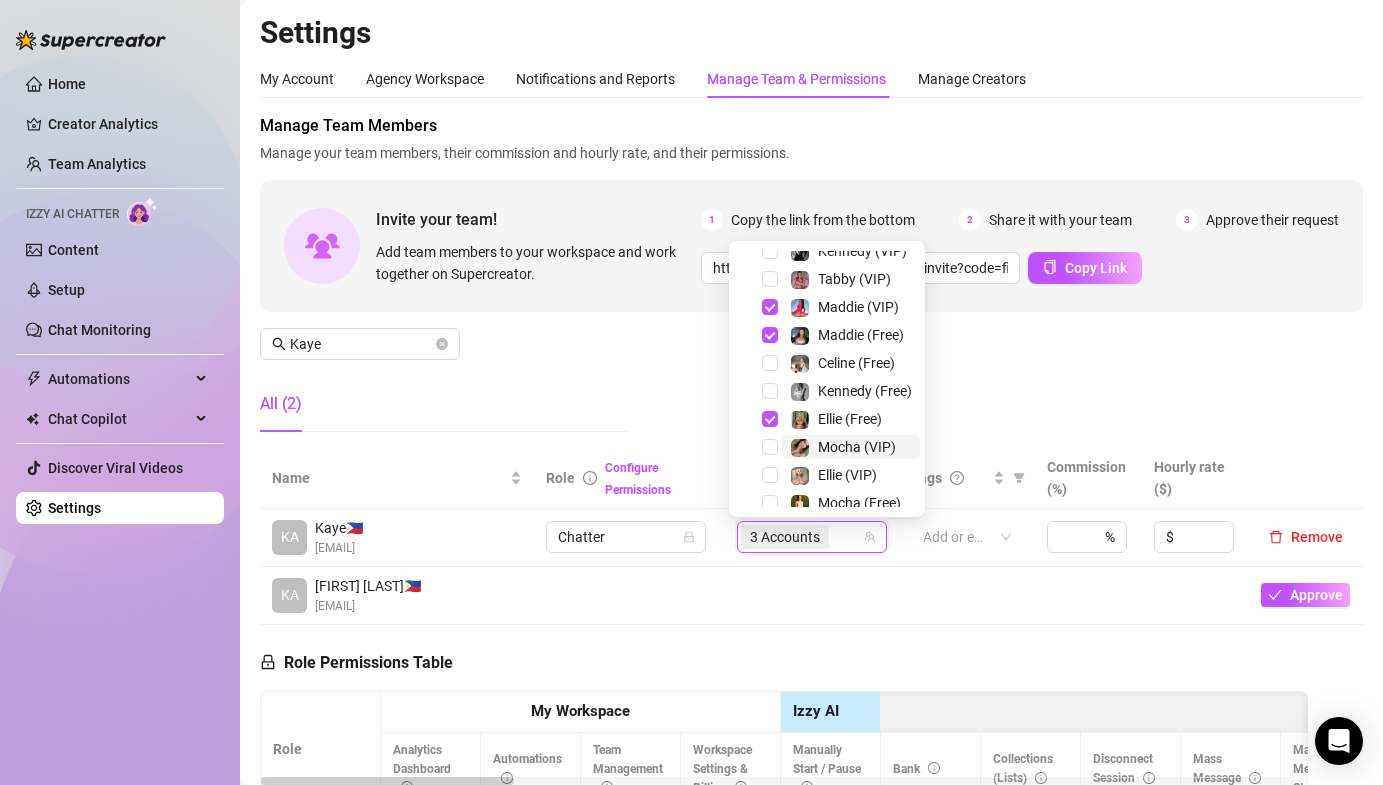 drag, startPoint x: 769, startPoint y: 472, endPoint x: 819, endPoint y: 454, distance: 53.14132 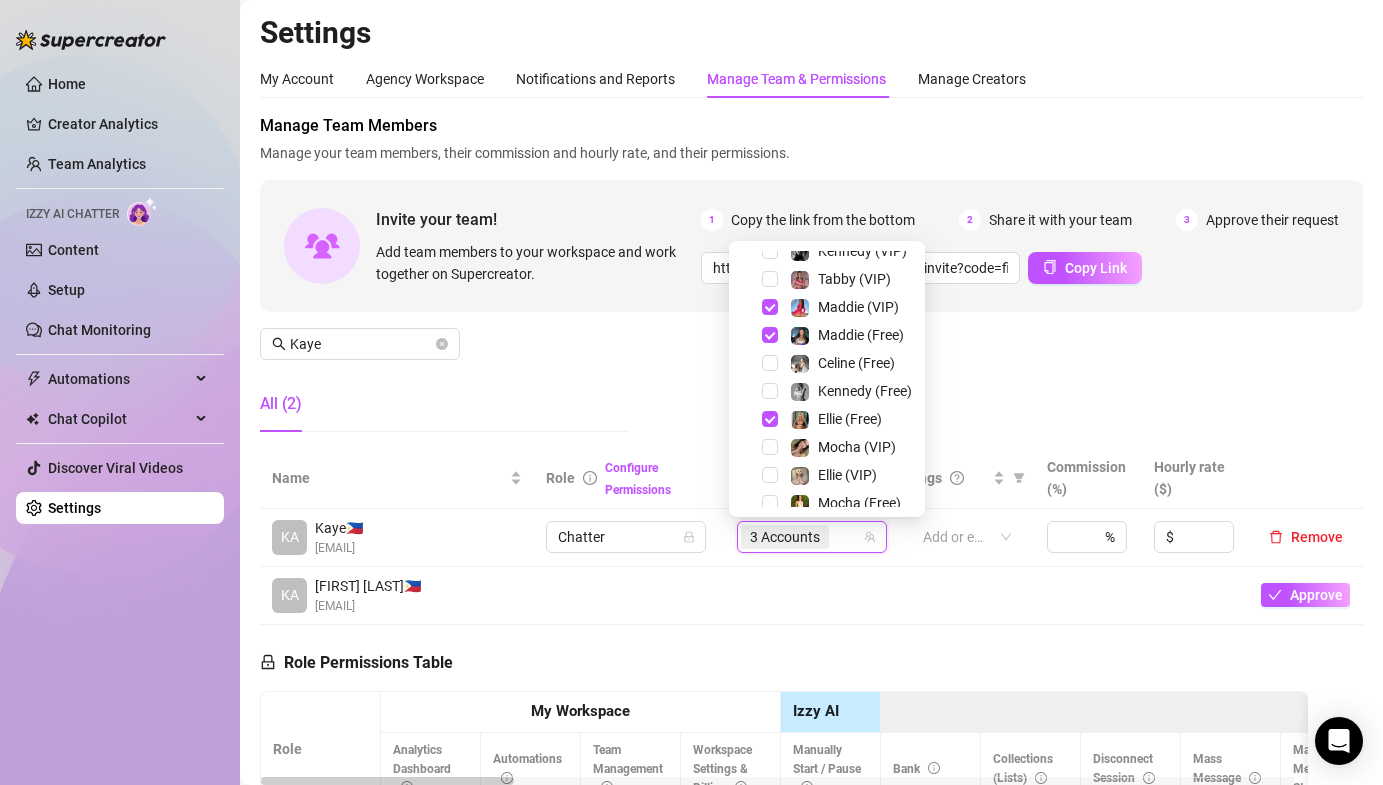 click on "Manage Team Members Manage your team members, their commission and hourly rate, and their permissions. Invite your team! Add team members to your workspace and work together on Supercreator. 1 Copy the link from the bottom 2 Share it with your team 3 Approve their request https://console.supercreator.app/invite?code=fibzx3jJrgPbWdJEkEN3sg7x35T2&workspace=222%20Mgmt%20 Copy Link [FIRST] All (2)" at bounding box center (811, 281) 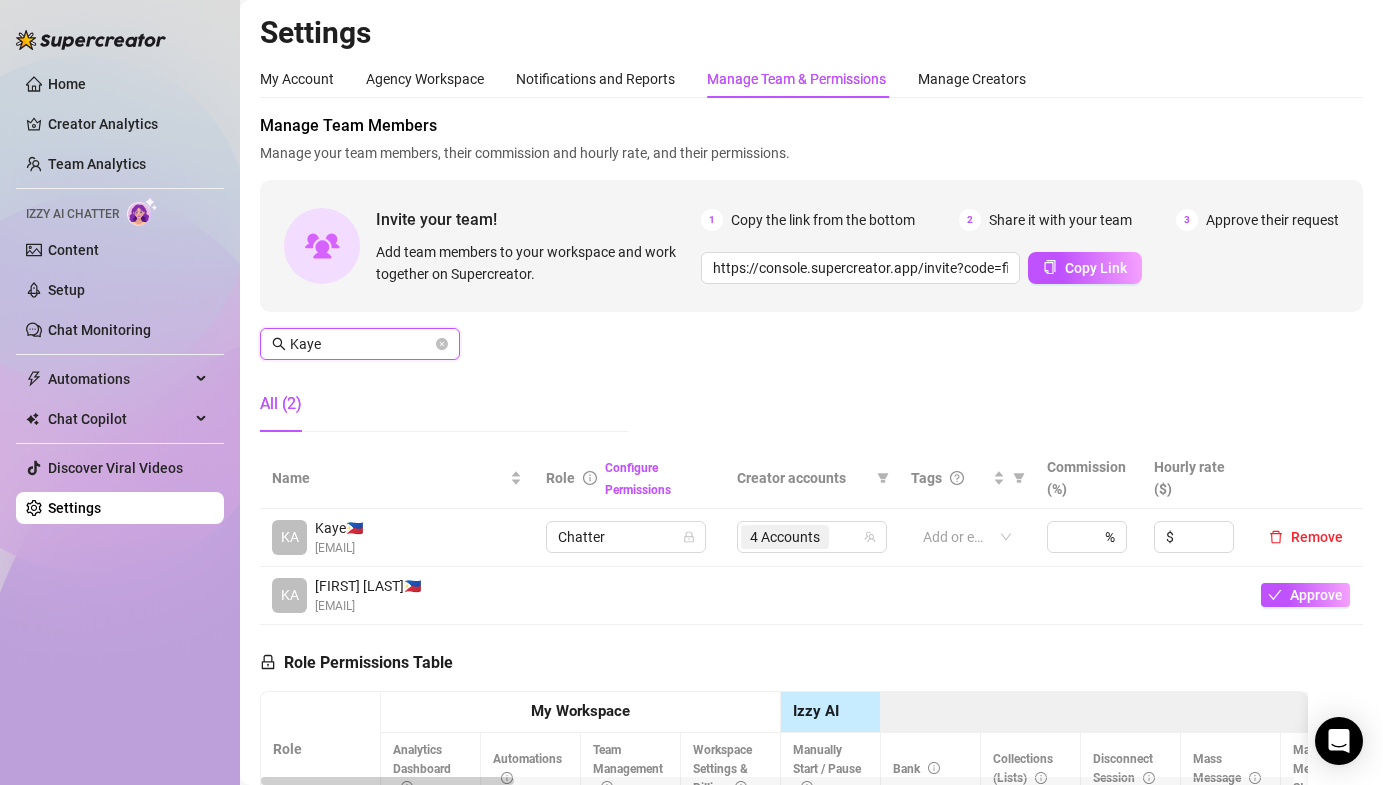 drag, startPoint x: 311, startPoint y: 348, endPoint x: 319, endPoint y: 341, distance: 10.630146 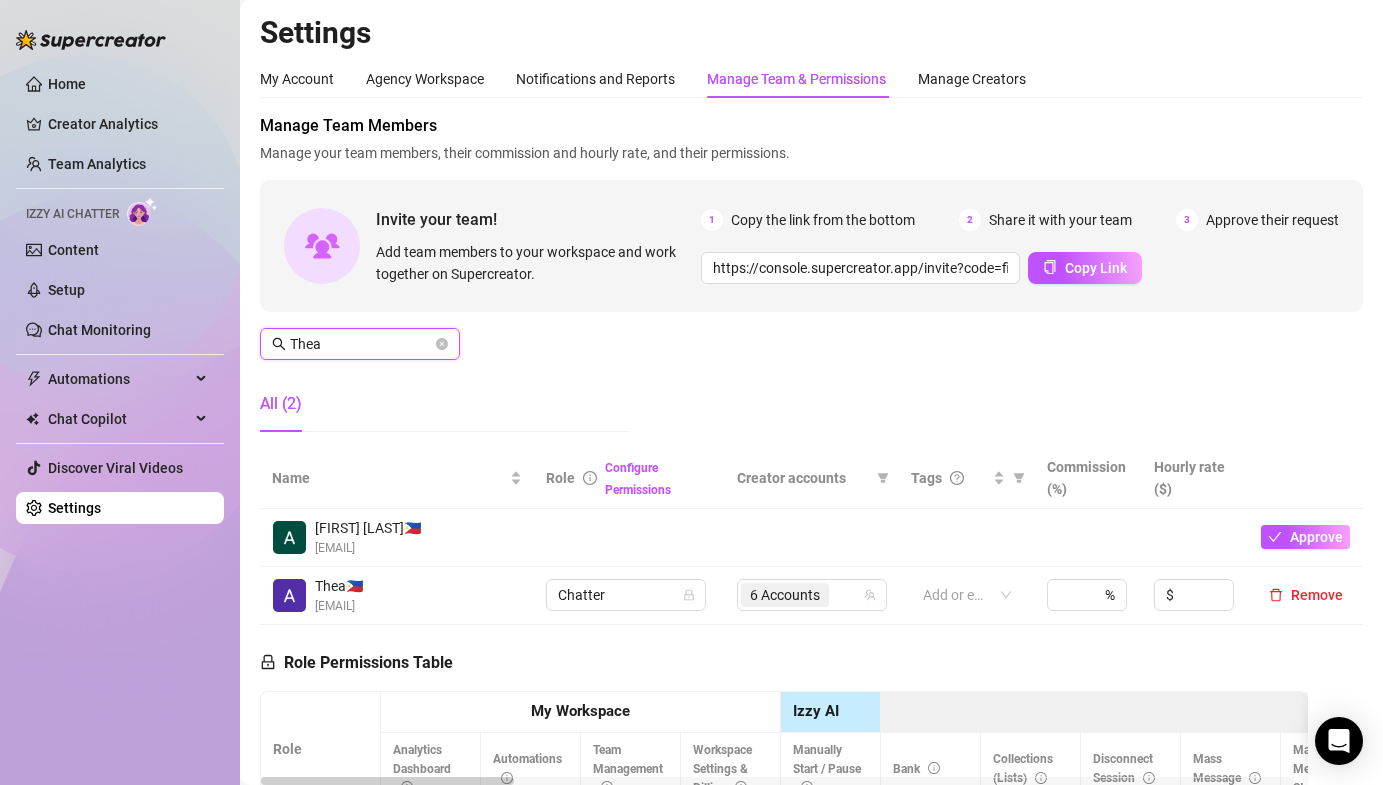 type on "Thea" 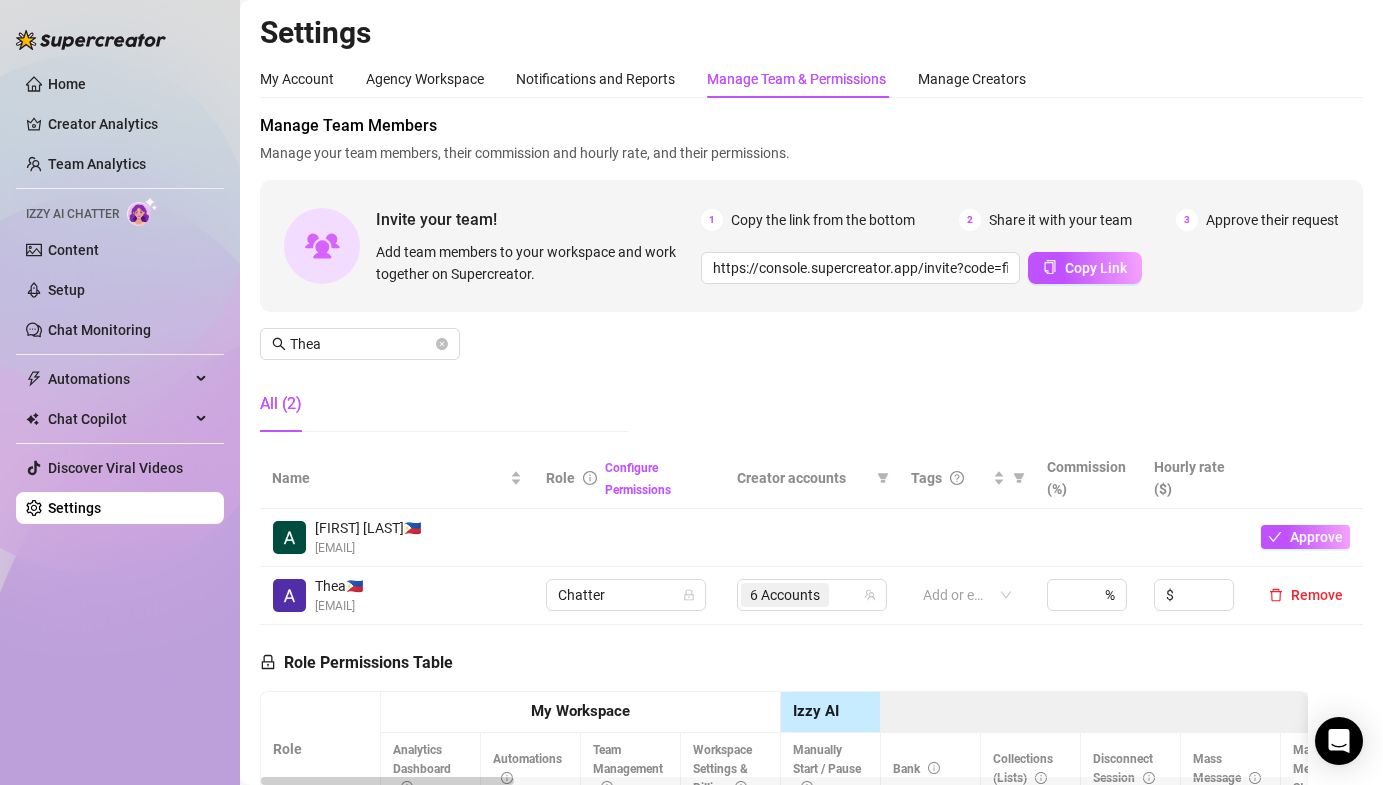 click on "6 Accounts" at bounding box center [812, 596] 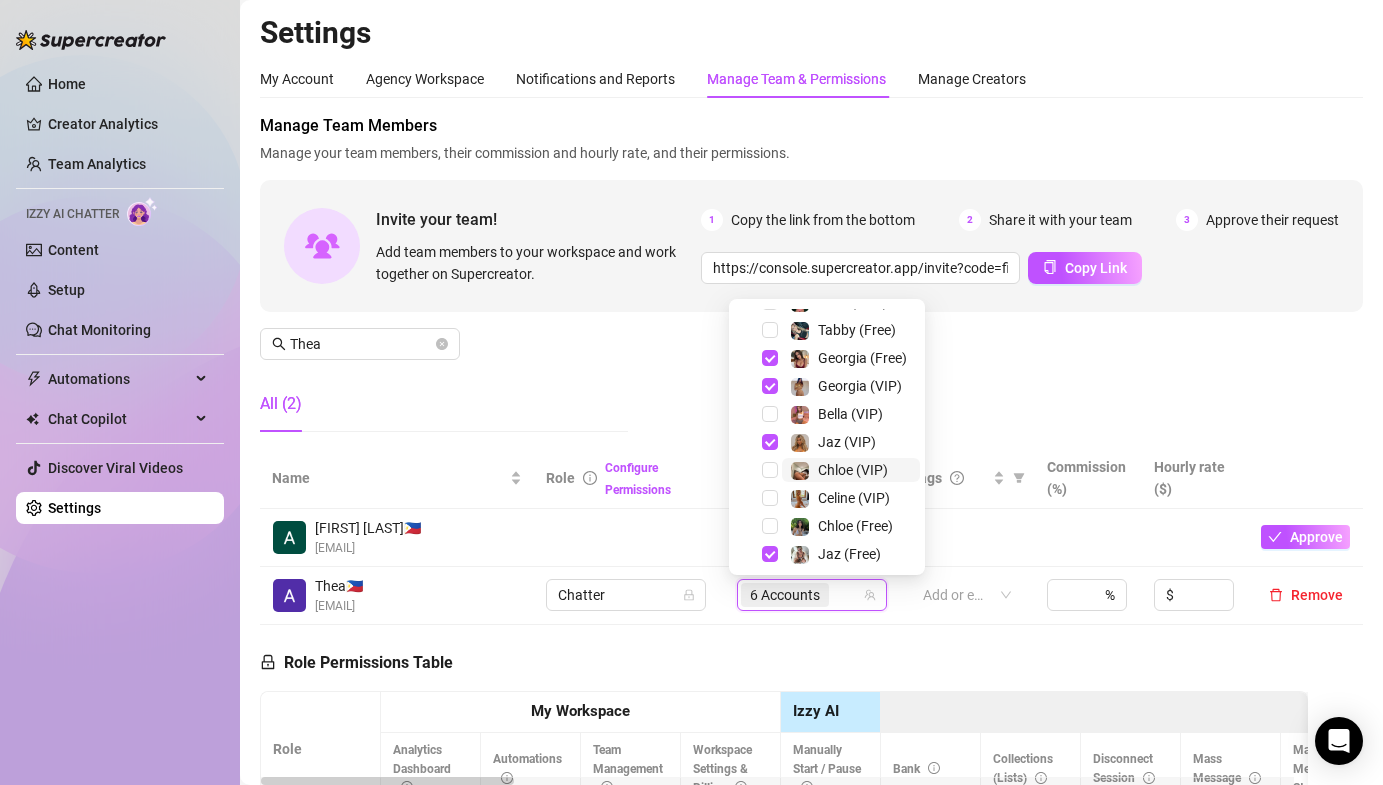scroll, scrollTop: 360, scrollLeft: 0, axis: vertical 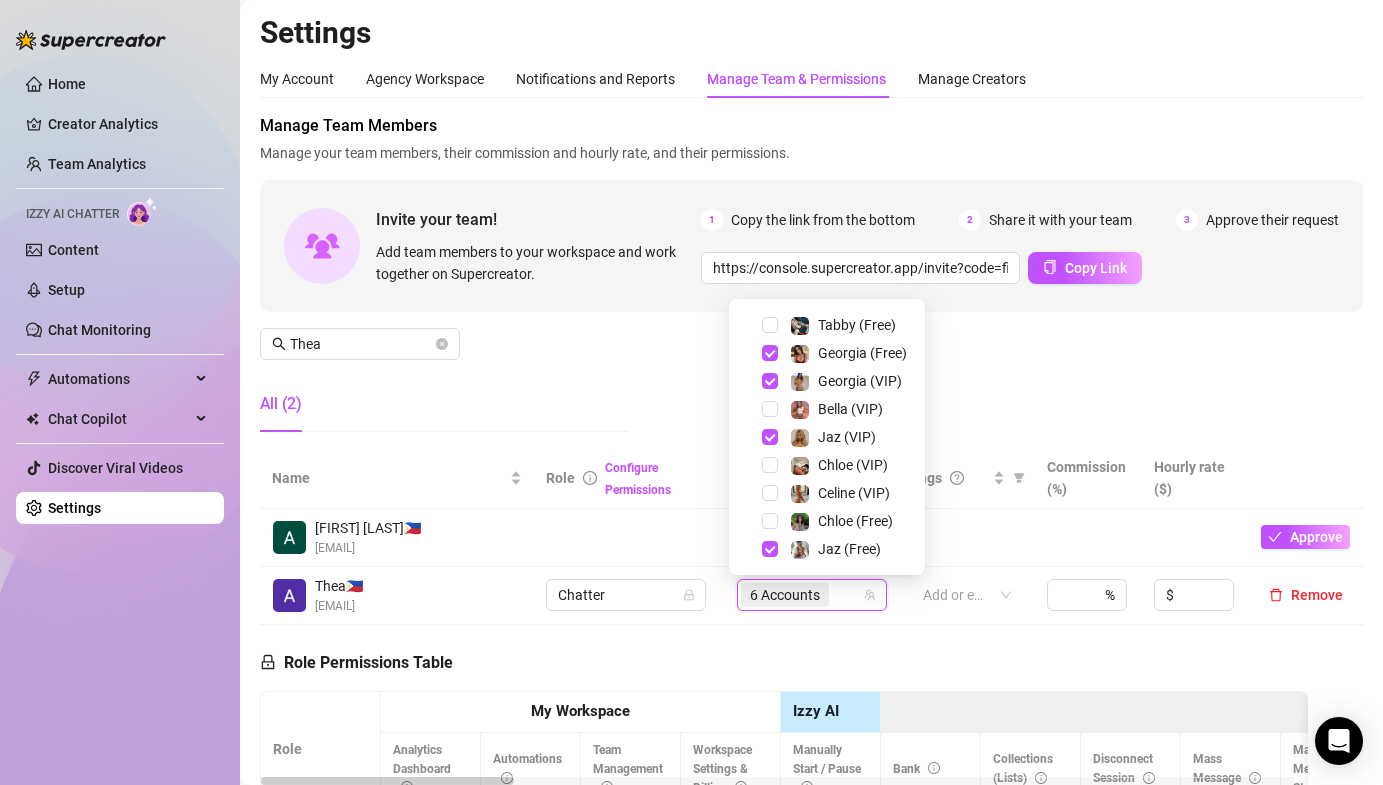 click on "6 Accounts" at bounding box center [801, 595] 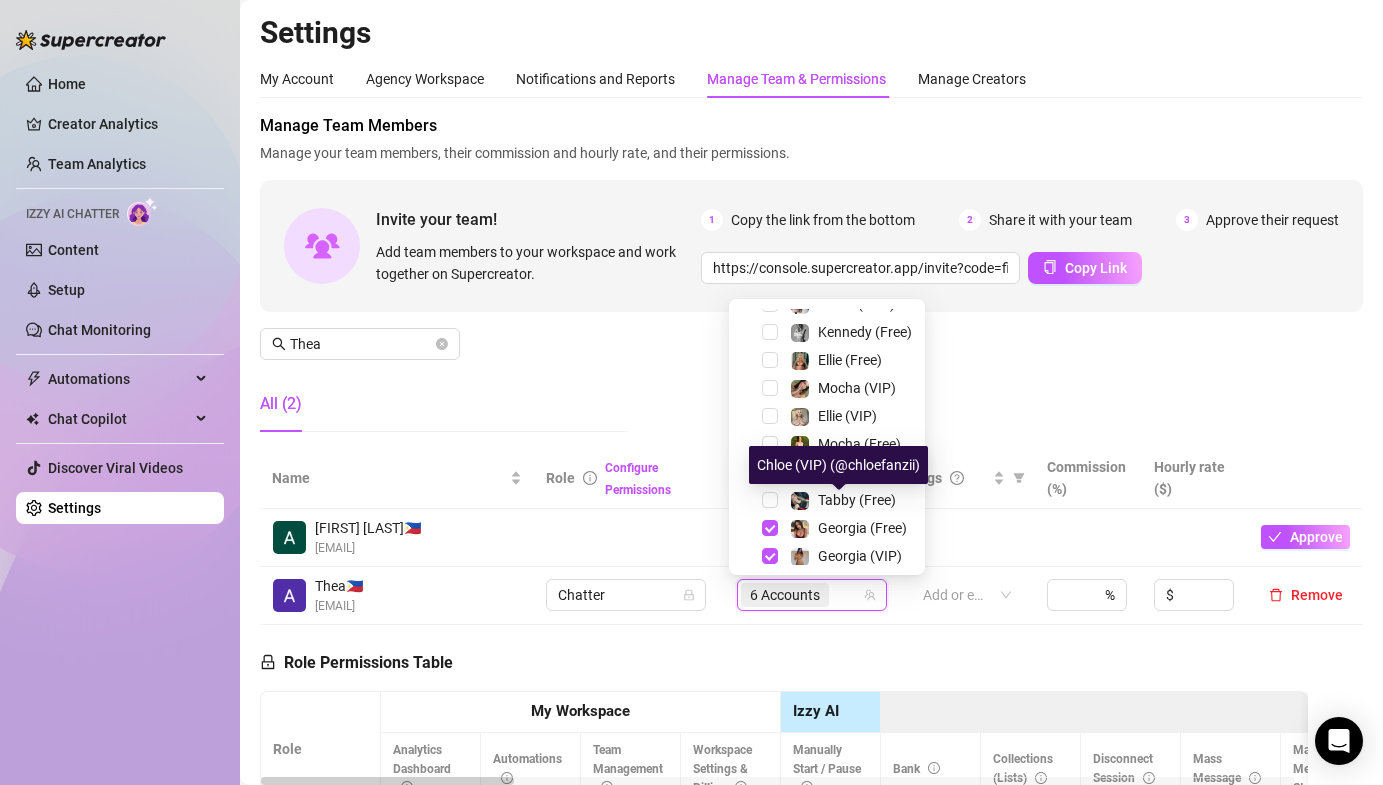 scroll, scrollTop: 0, scrollLeft: 0, axis: both 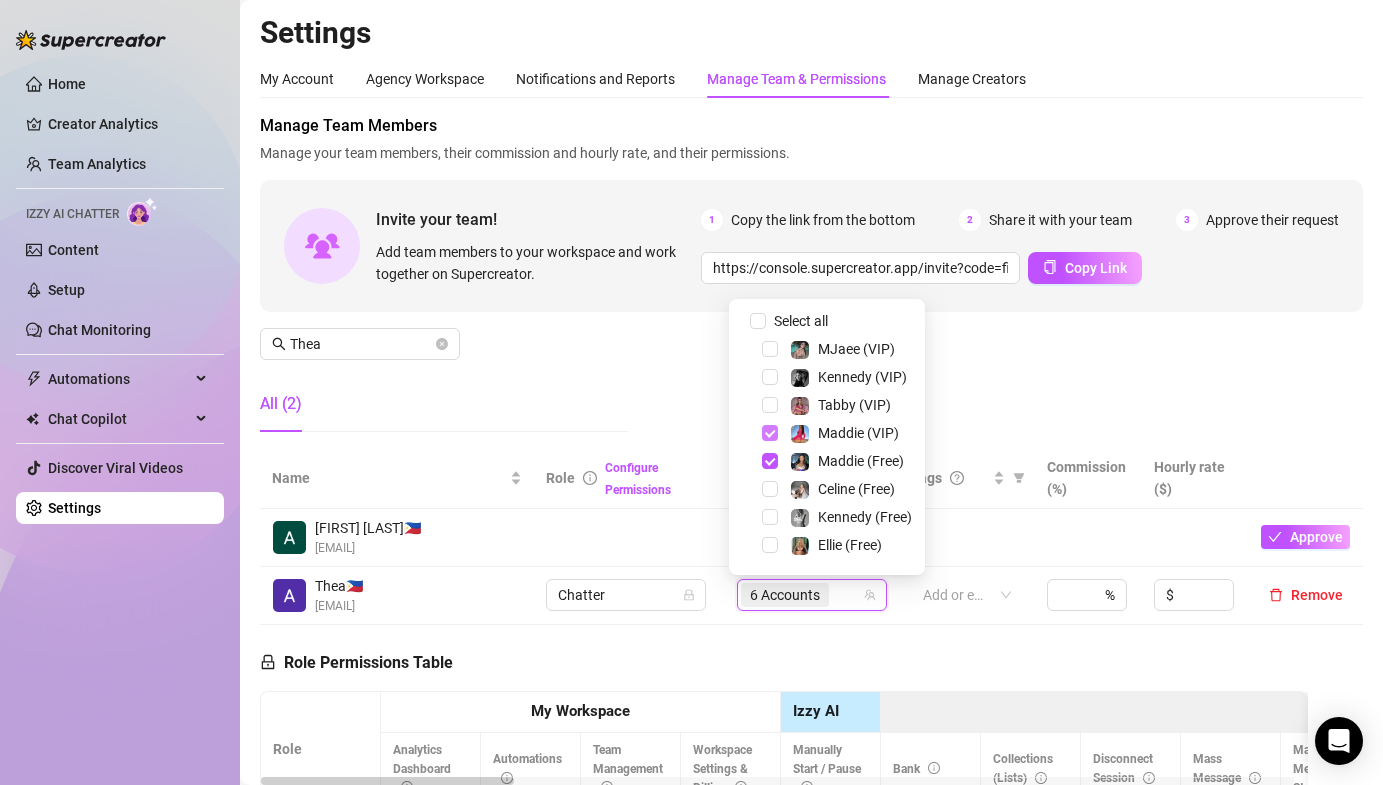 click at bounding box center [770, 433] 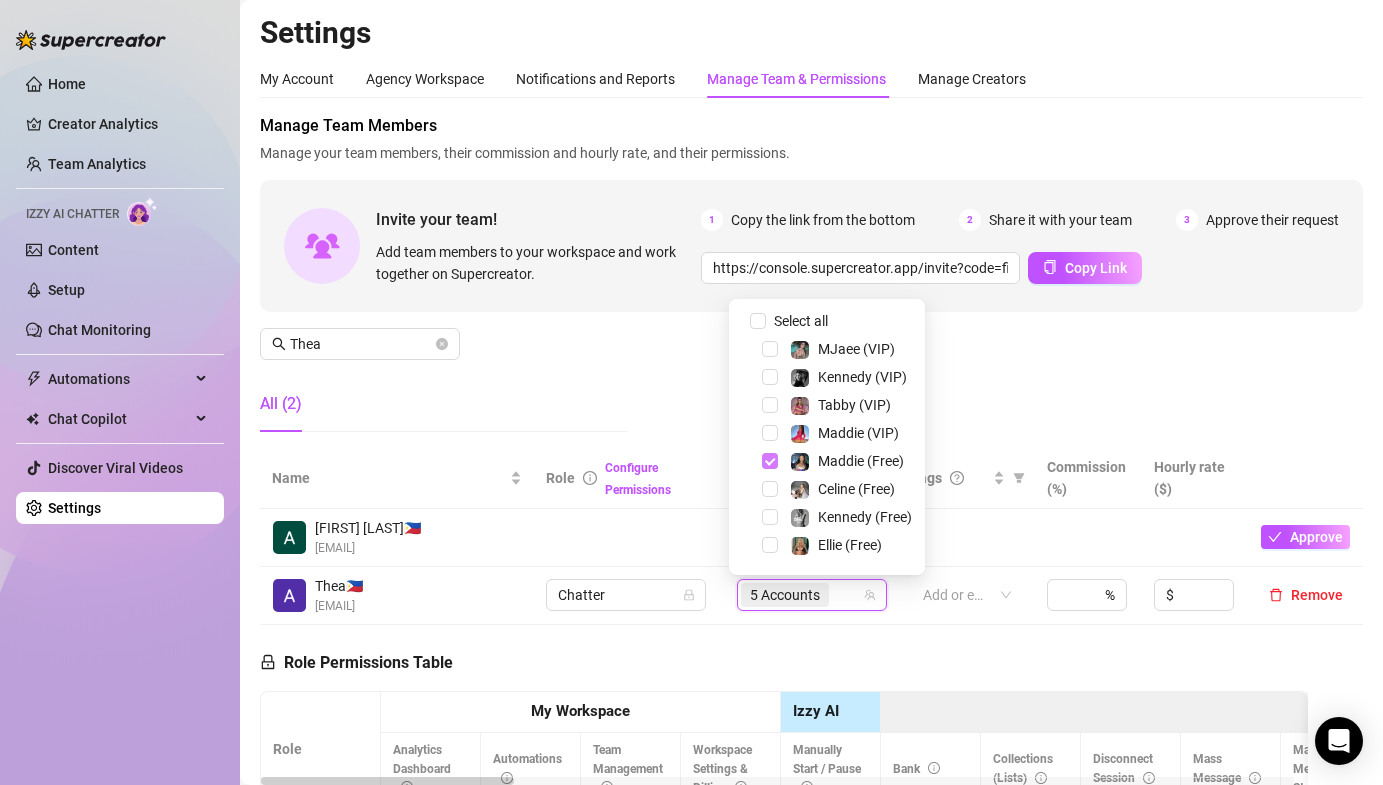 click at bounding box center [770, 461] 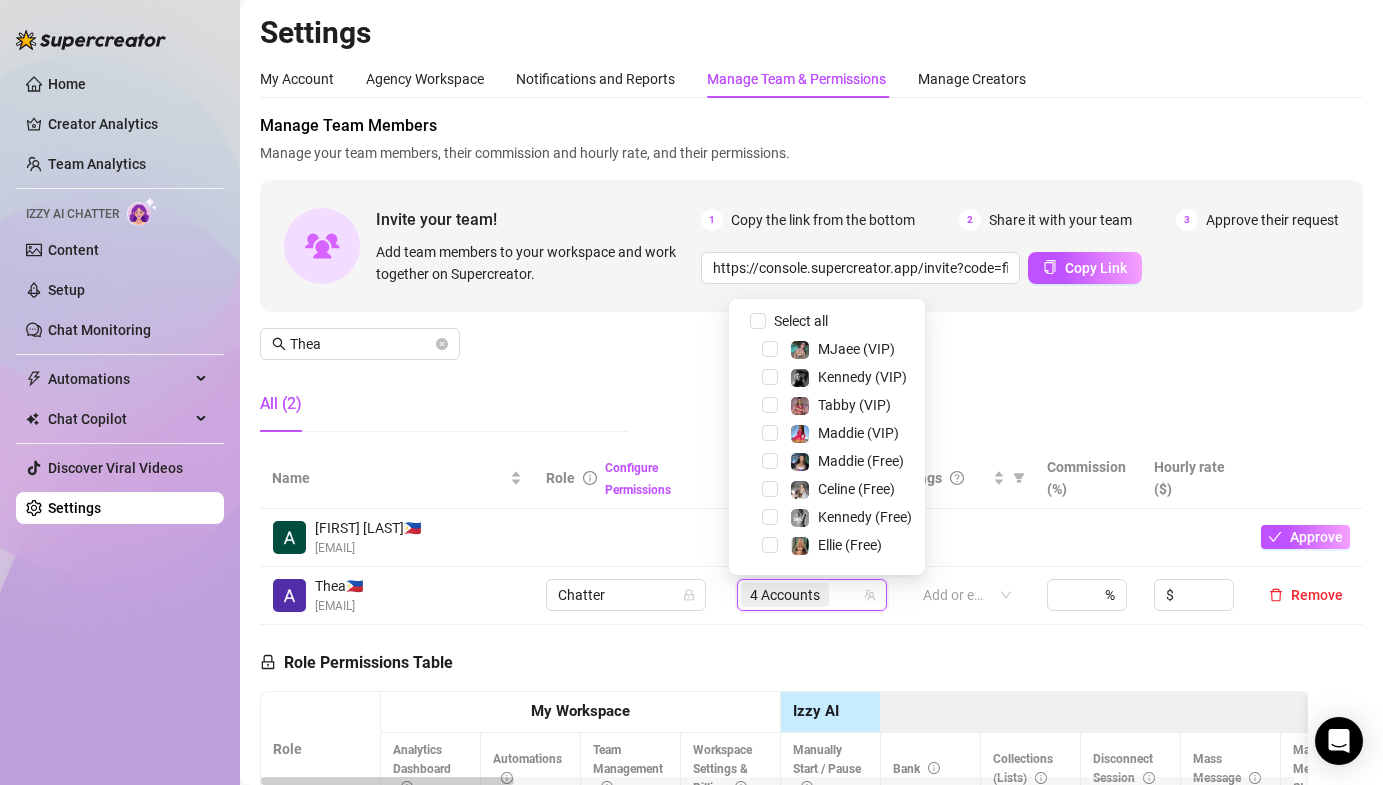 click on "Manage Team Members Manage your team members, their commission and hourly rate, and their permissions. Invite your team! Add team members to your workspace and work together on Supercreator. 1 Copy the link from the bottom 2 Share it with your team 3 Approve their request https://console.supercreator.app/invite?code=fibzx3jJrgPbWdJEkEN3sg7x35T2&workspace=222%20Mgmt%20 Copy Link [FIRST] All (2)" at bounding box center [811, 281] 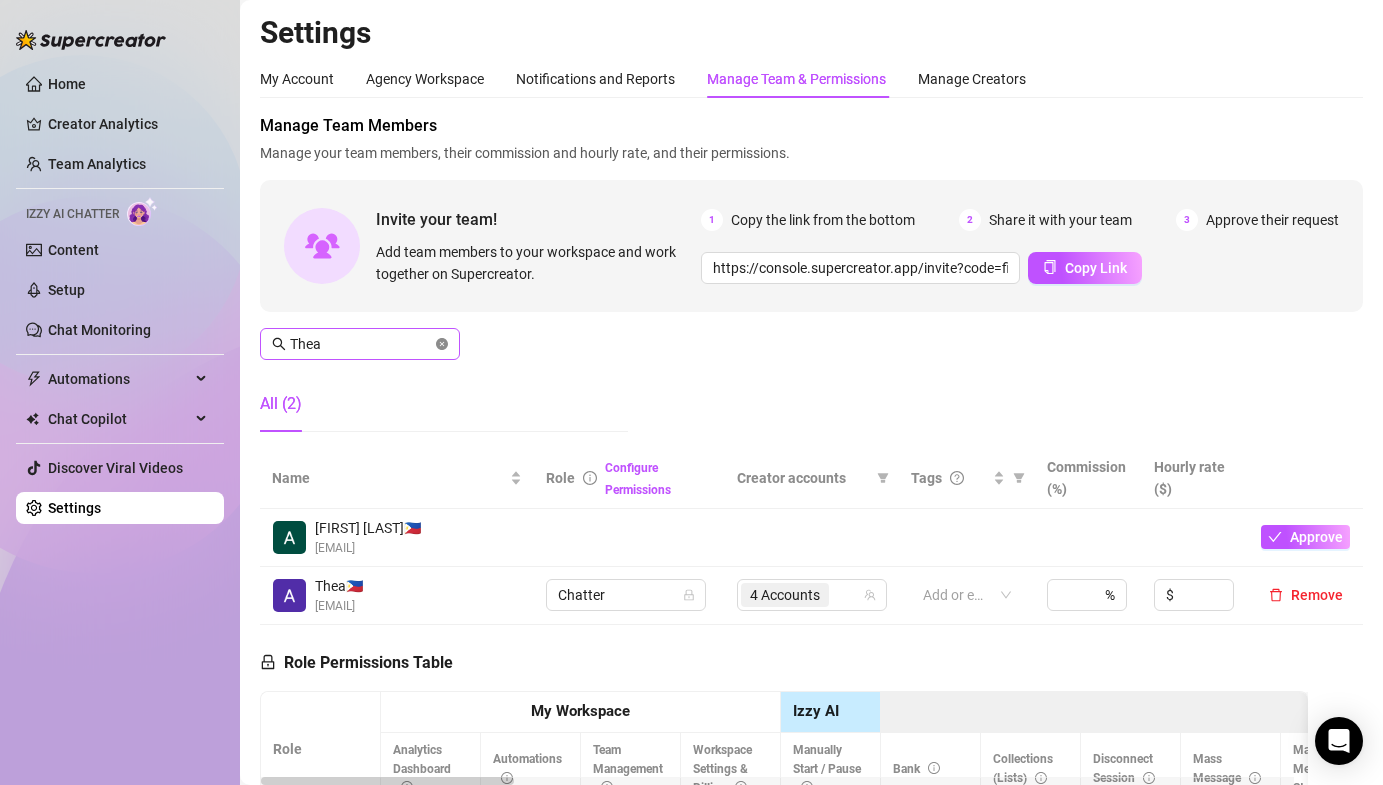 click 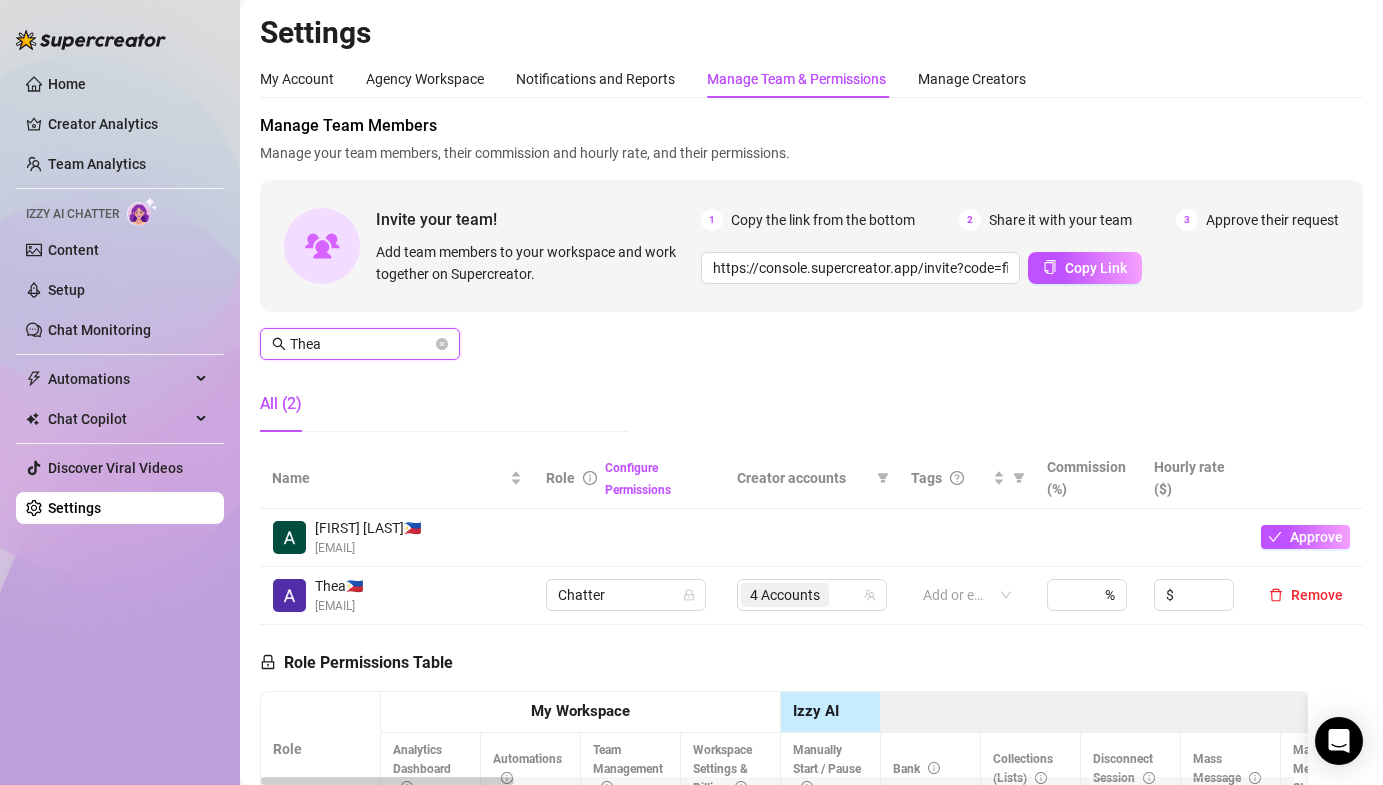 type 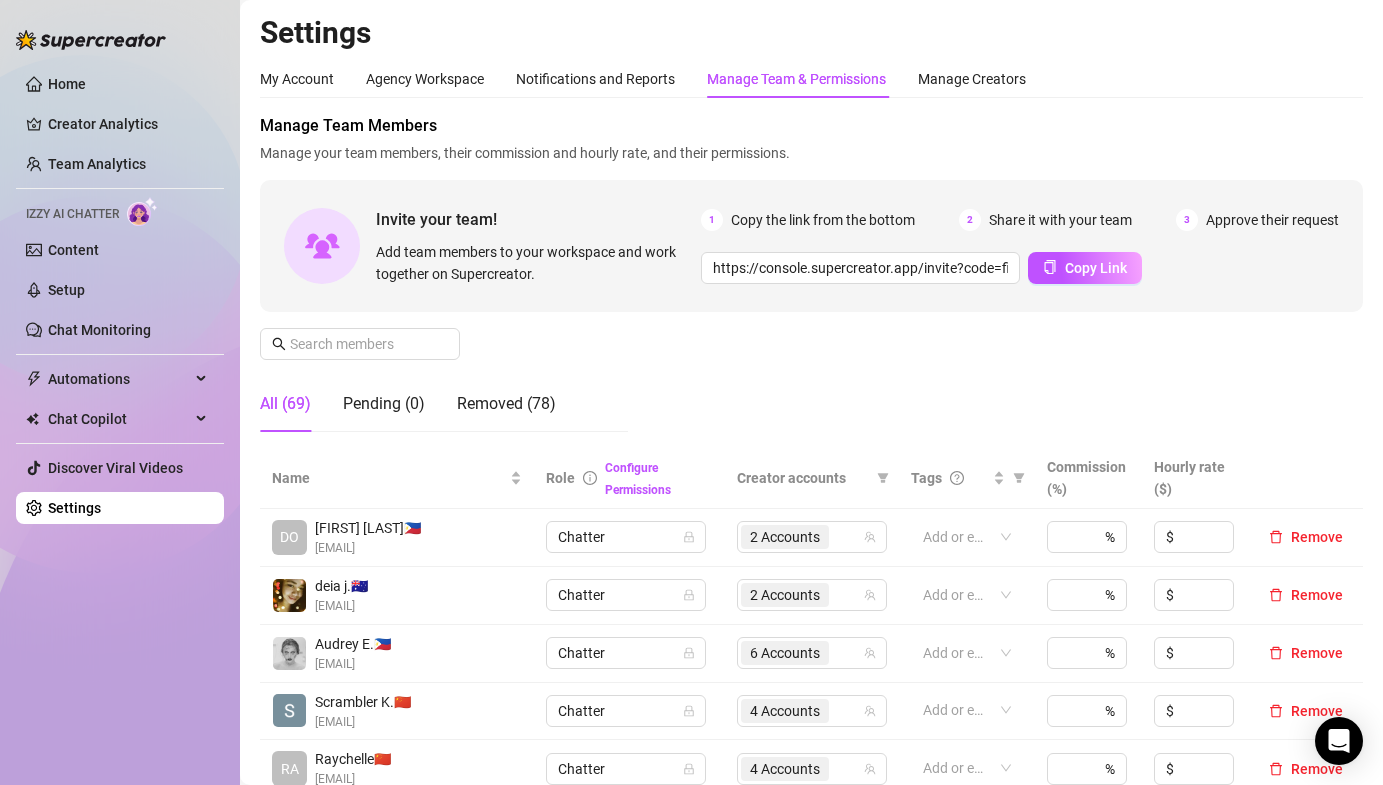 click on "Manage Team Members Manage your team members, their commission and hourly rate, and their permissions. Invite your team! Add team members to your workspace and work together on Supercreator. 1 Copy the link from the bottom 2 Share it with your team 3 Approve their request https://console.supercreator.app/invite?code=fibzx3jJrgPbWdJEkEN3sg7x35T2&workspace=222%20Mgmt%20 Copy Link All (69) Pending (0) Removed (78)" at bounding box center (811, 281) 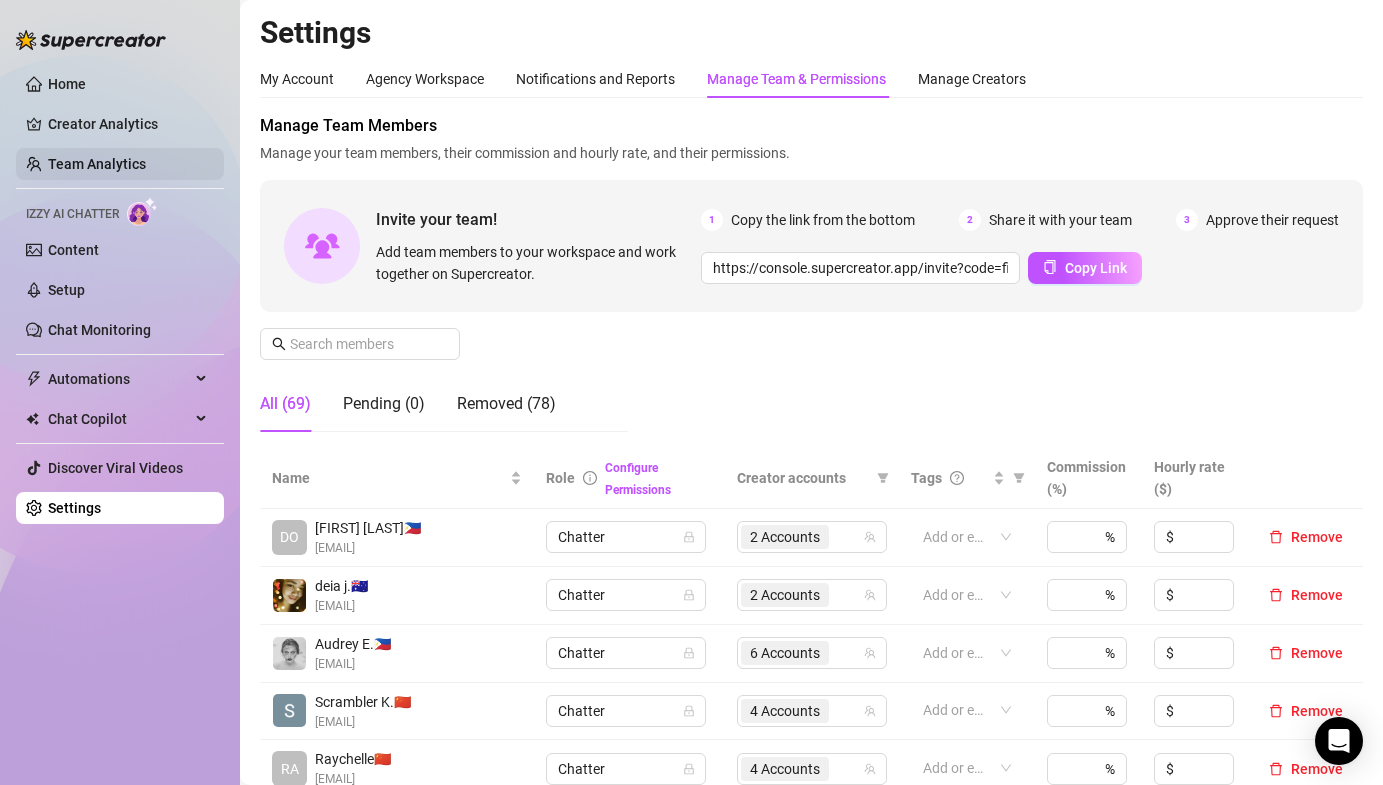 click on "Team Analytics" at bounding box center [97, 164] 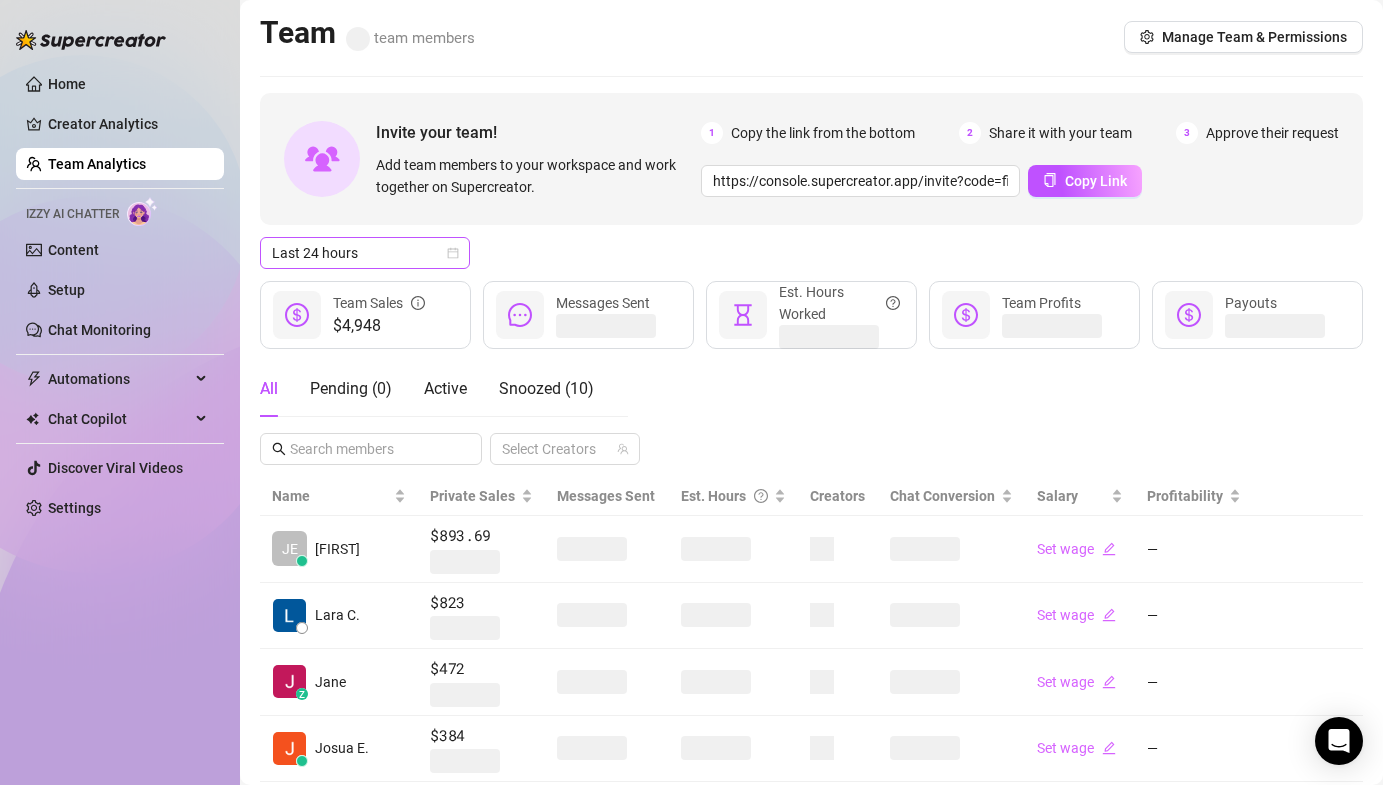click on "Last 24 hours" at bounding box center (365, 253) 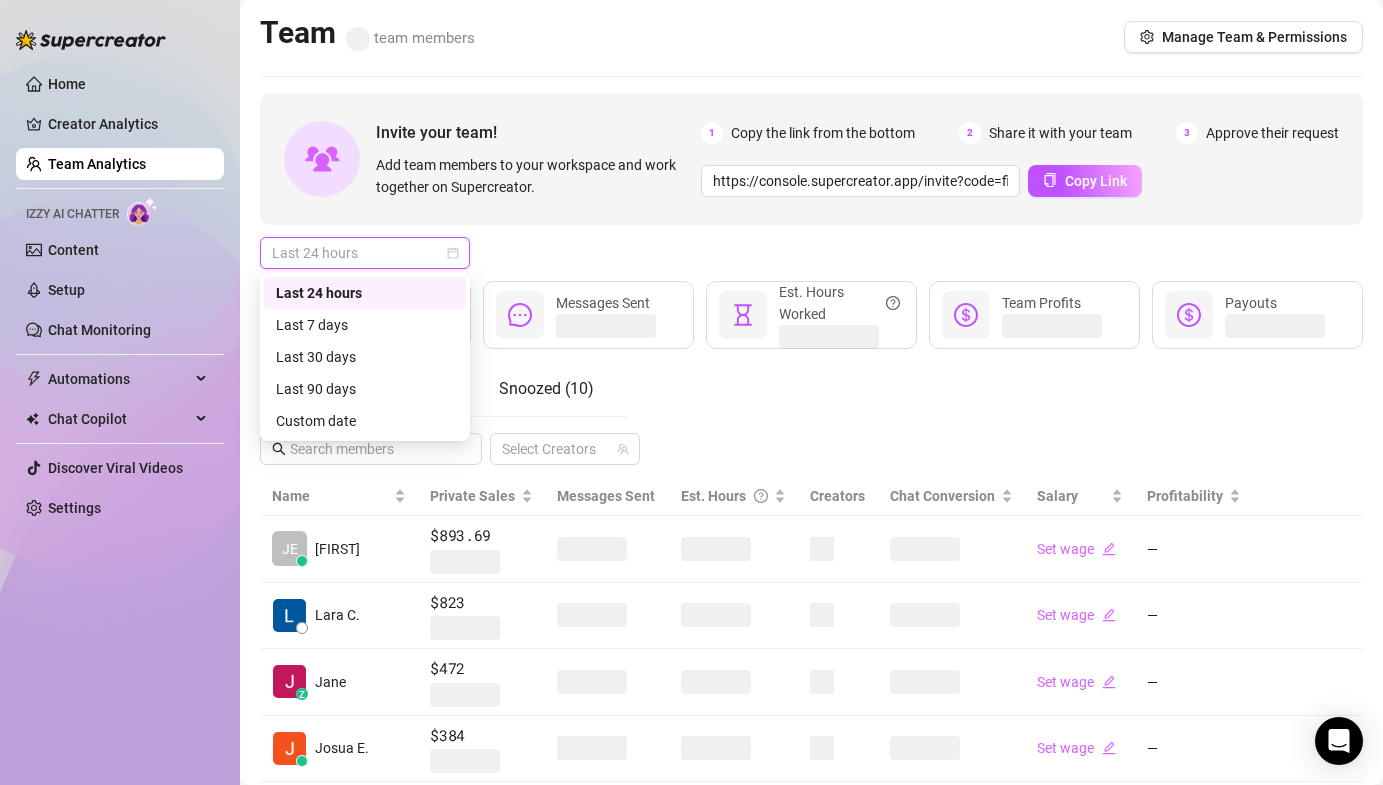 drag, startPoint x: 527, startPoint y: 259, endPoint x: 496, endPoint y: 255, distance: 31.257 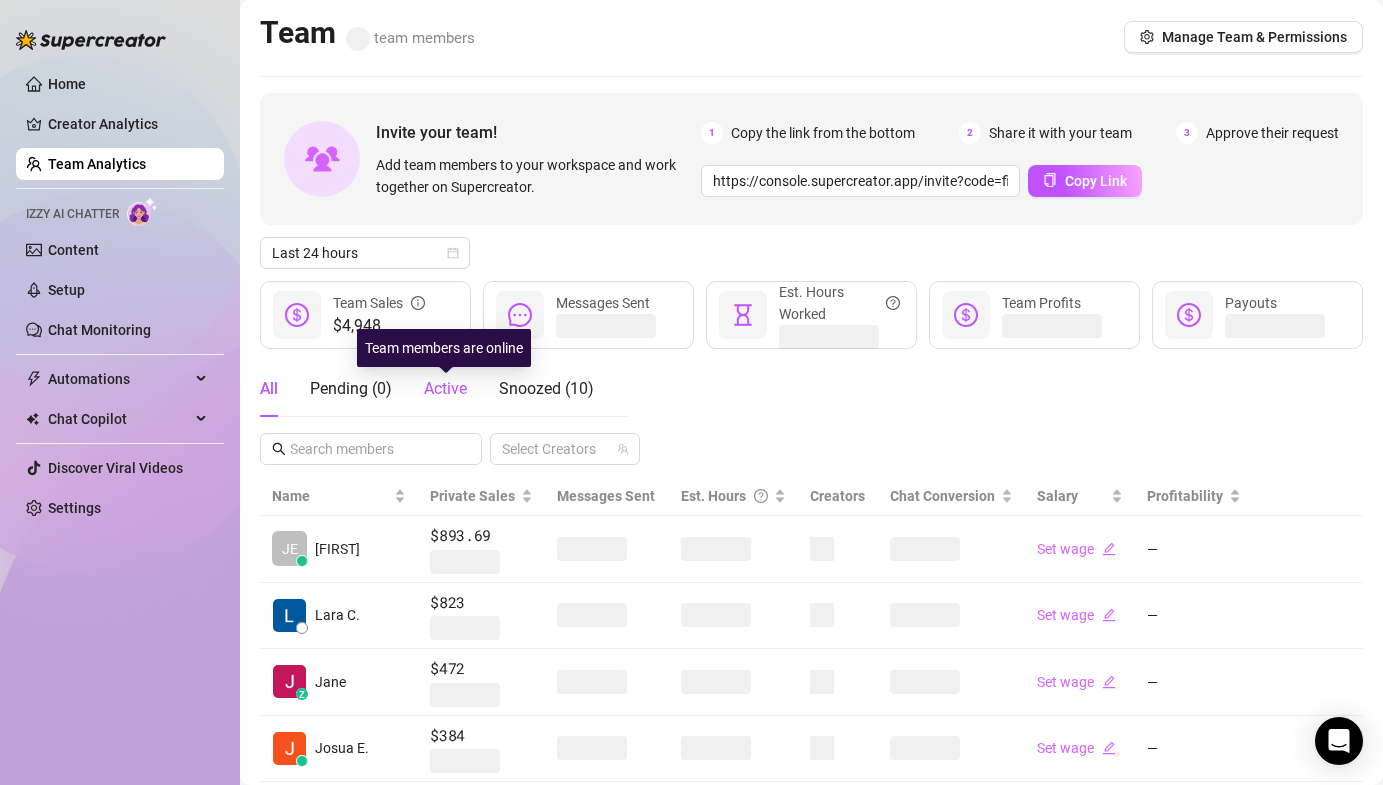 click on "Active" at bounding box center [445, 388] 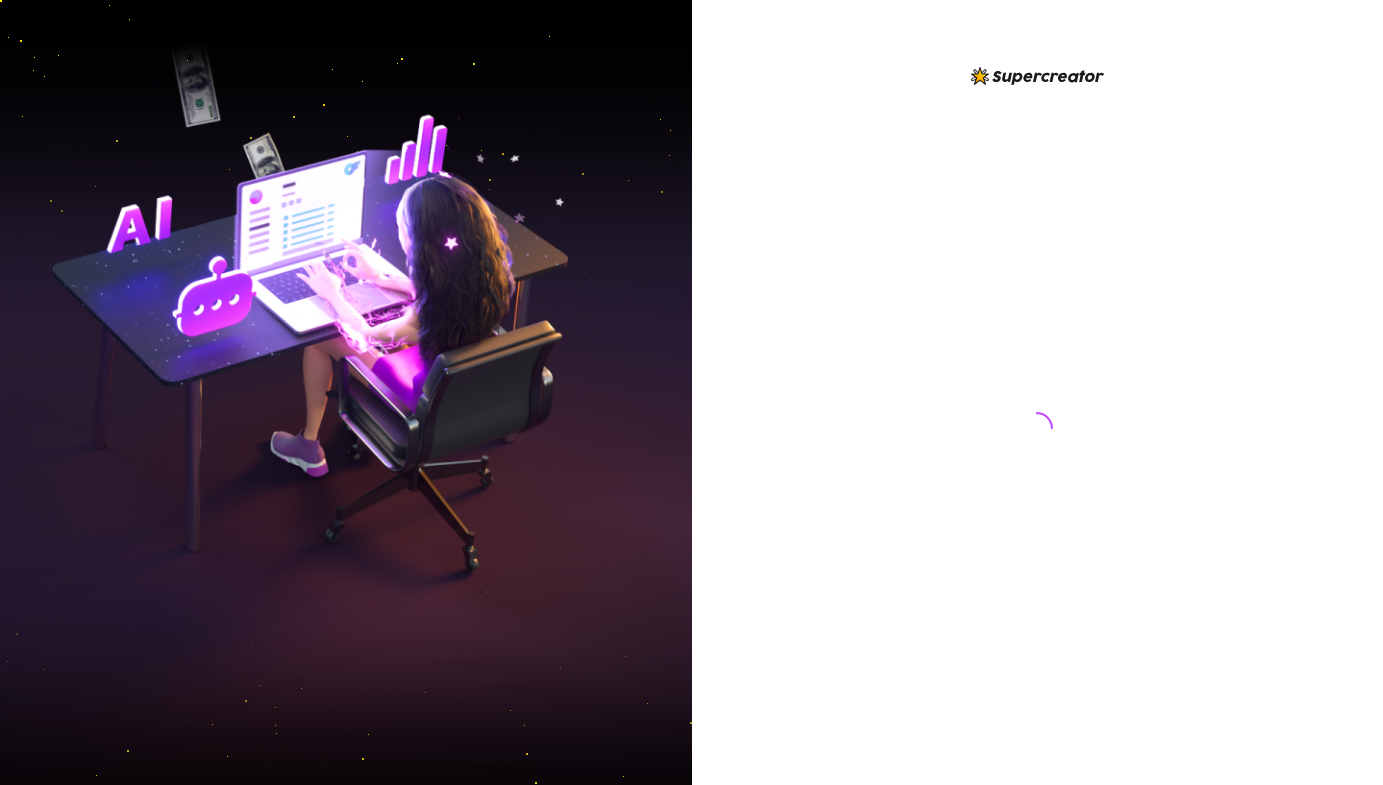 scroll, scrollTop: 0, scrollLeft: 0, axis: both 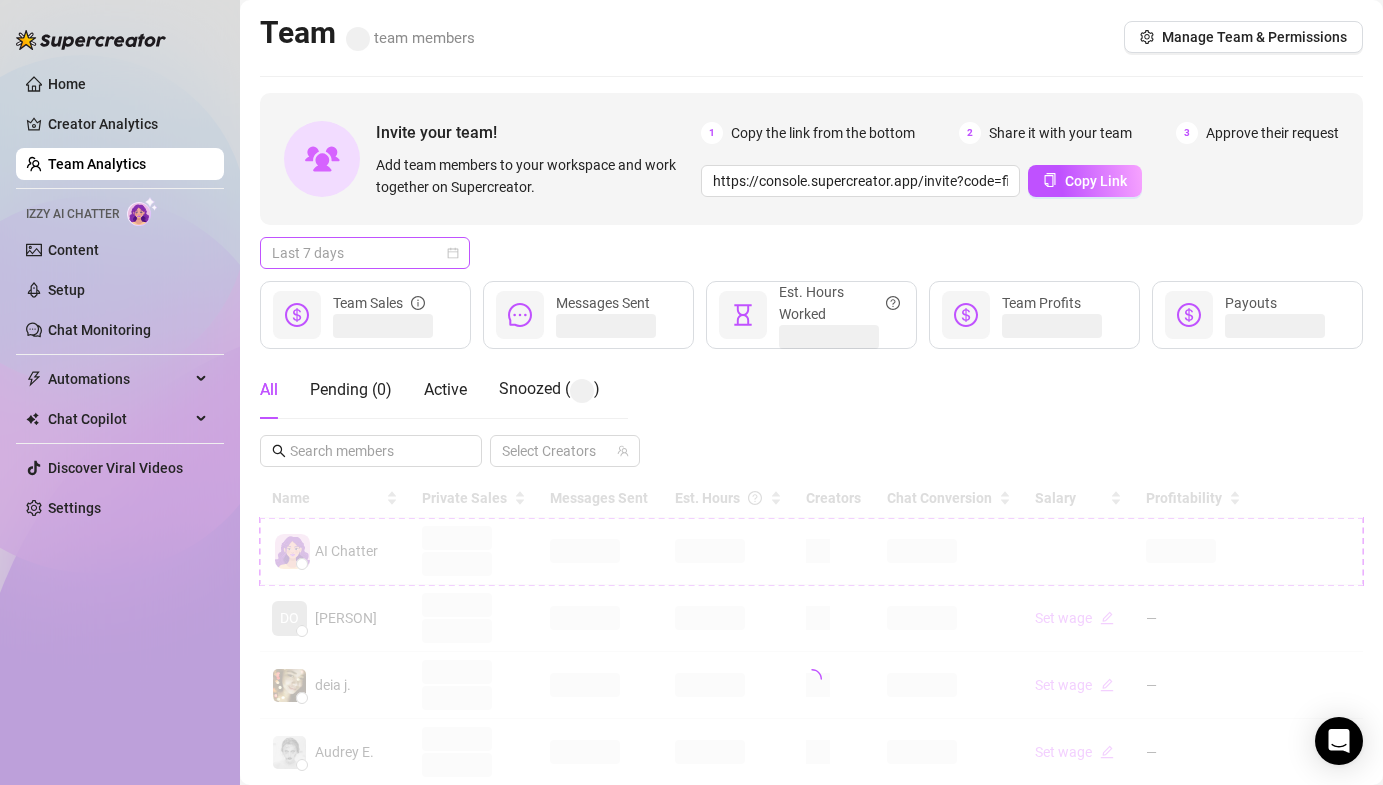 drag, startPoint x: 315, startPoint y: 248, endPoint x: 320, endPoint y: 260, distance: 13 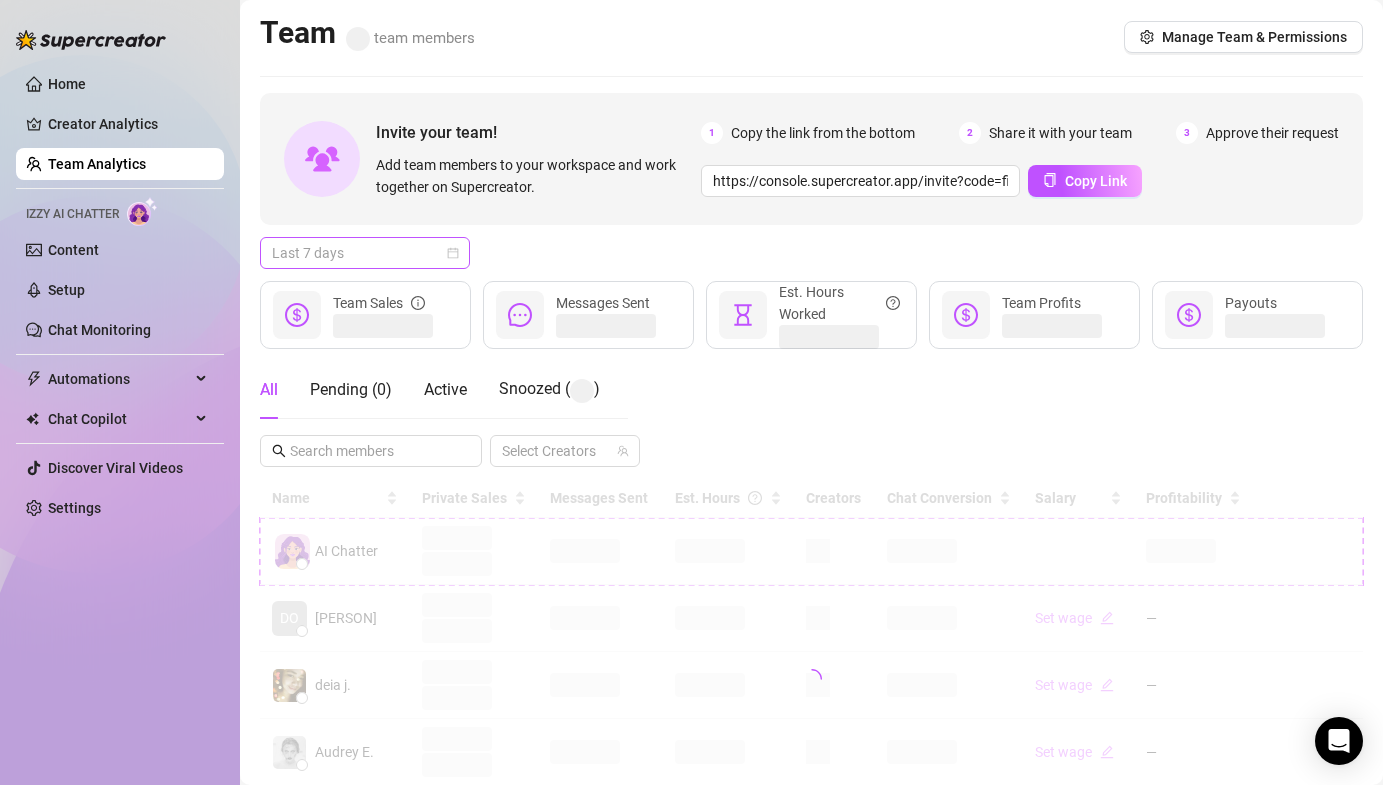 click on "Last 7 days" at bounding box center (365, 253) 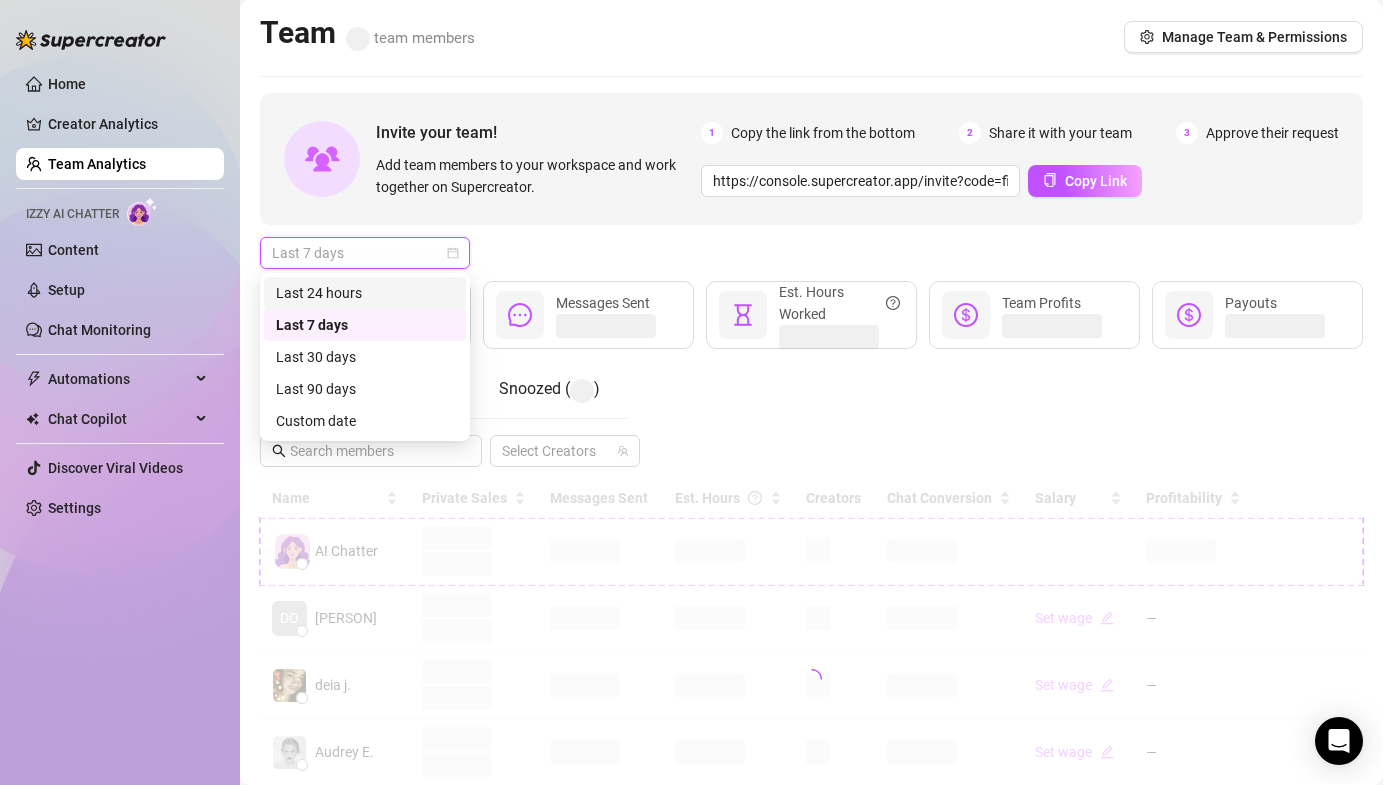 click on "Last 24 hours" at bounding box center (365, 293) 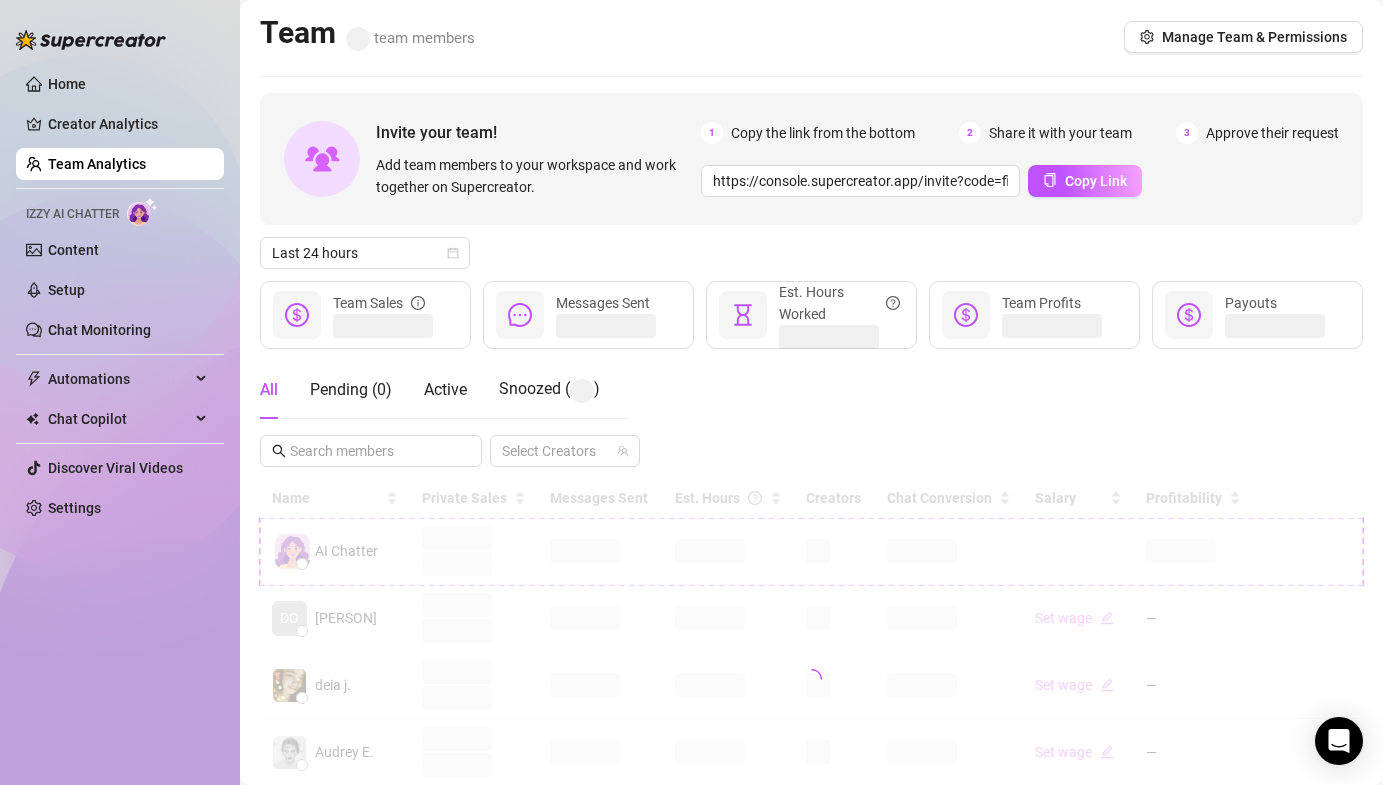 click on "Last 24 hours" at bounding box center [811, 253] 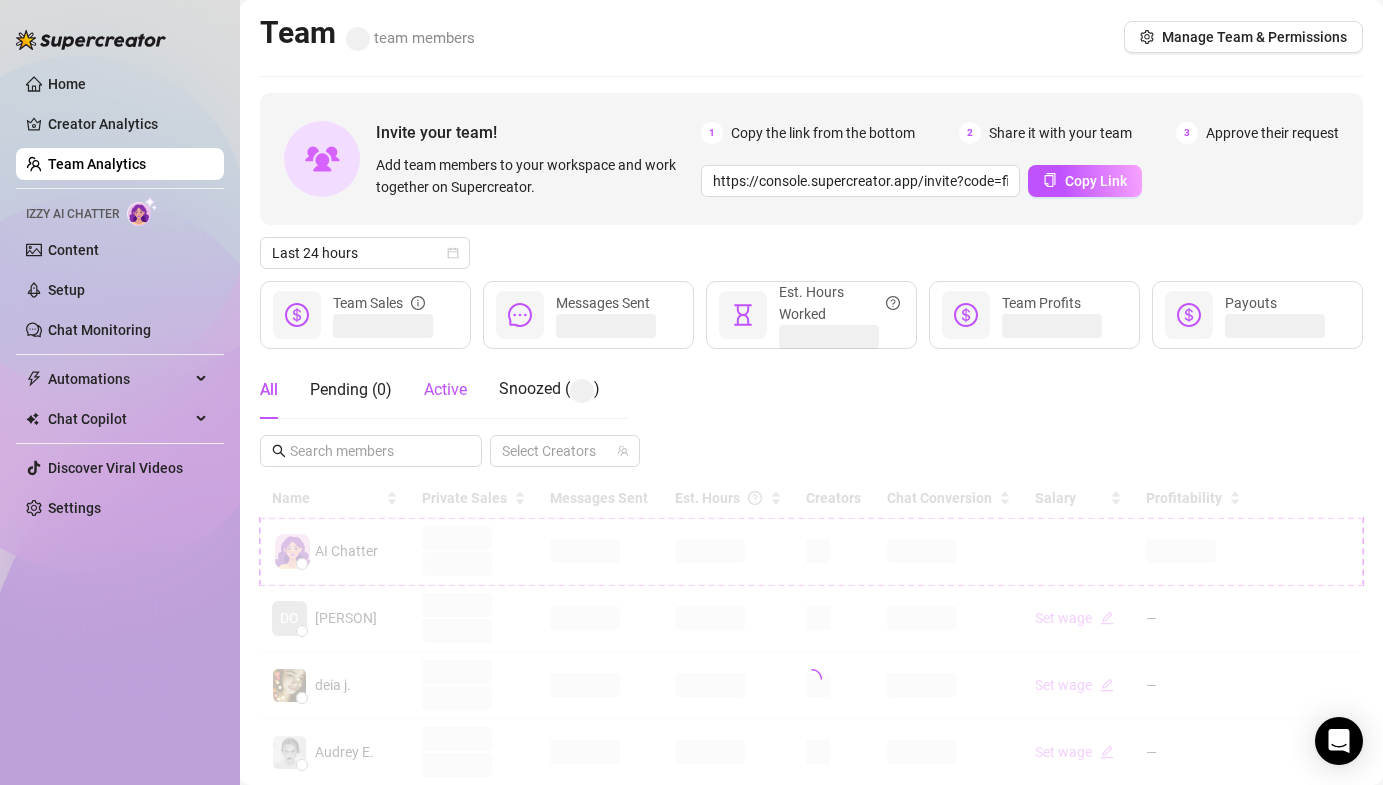 click on "Active" at bounding box center (445, 389) 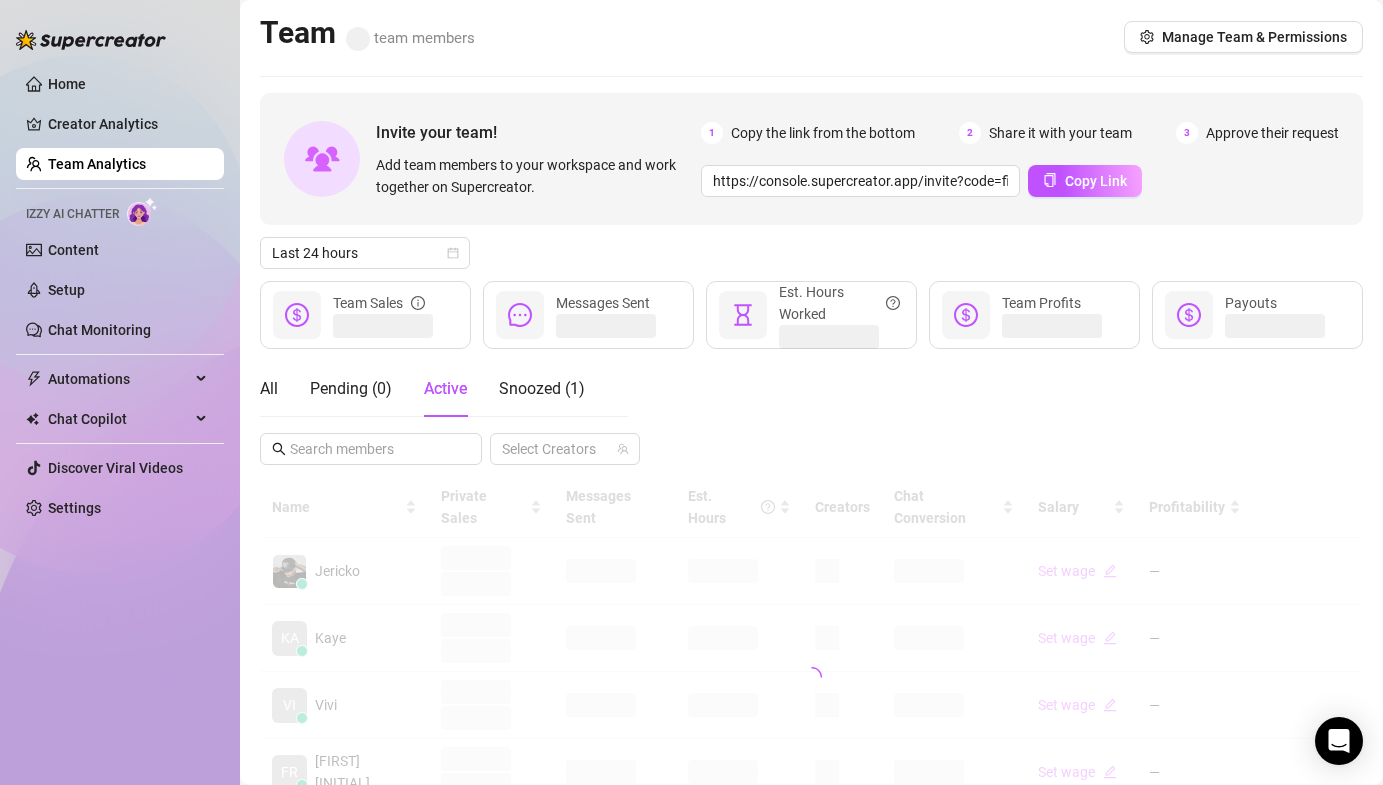click on "Last 24 hours" at bounding box center [811, 253] 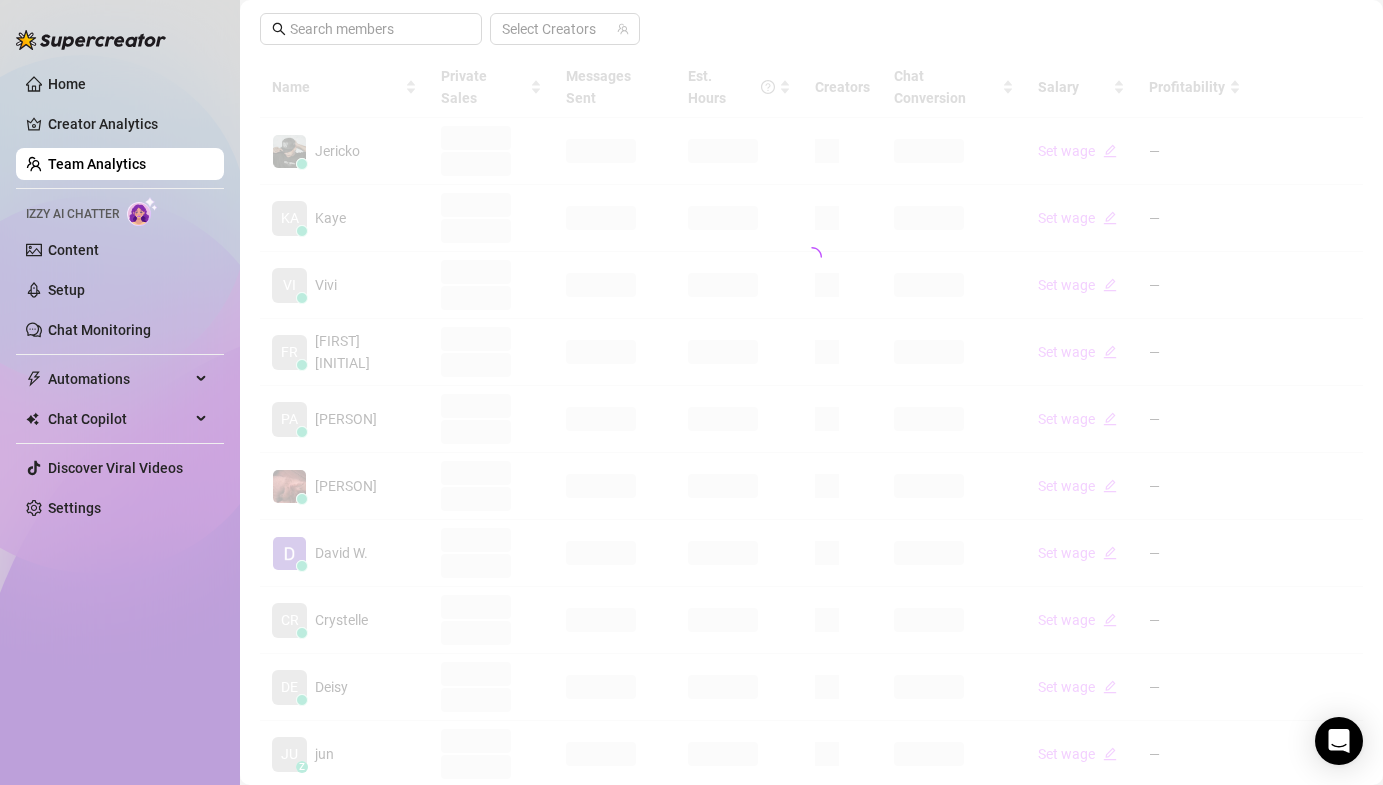 scroll, scrollTop: 424, scrollLeft: 0, axis: vertical 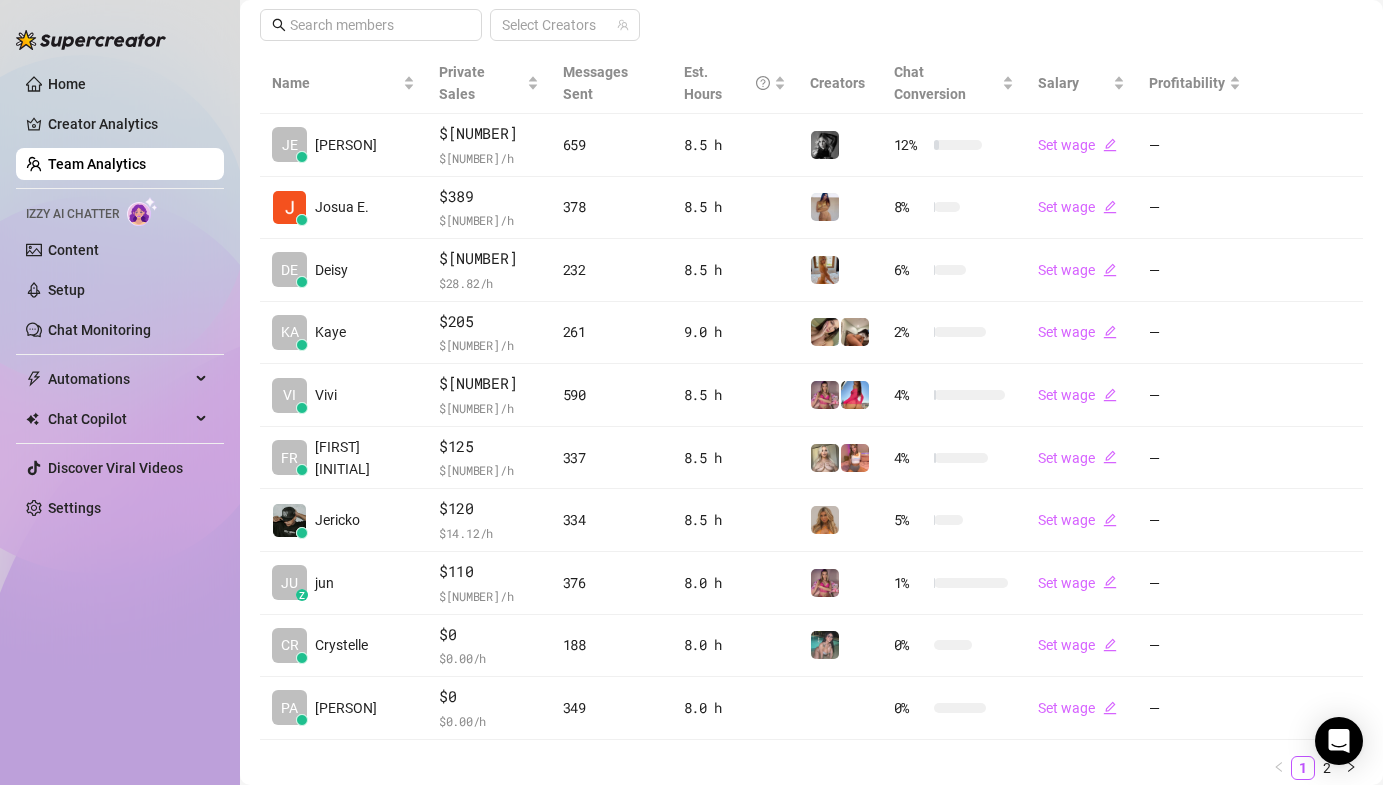 click on "Home Creator Analytics   Team Analytics Izzy AI Chatter Content Setup Chat Monitoring Automations Chat Copilot Discover Viral Videos Settings Izzy AI Chatter" at bounding box center [120, 383] 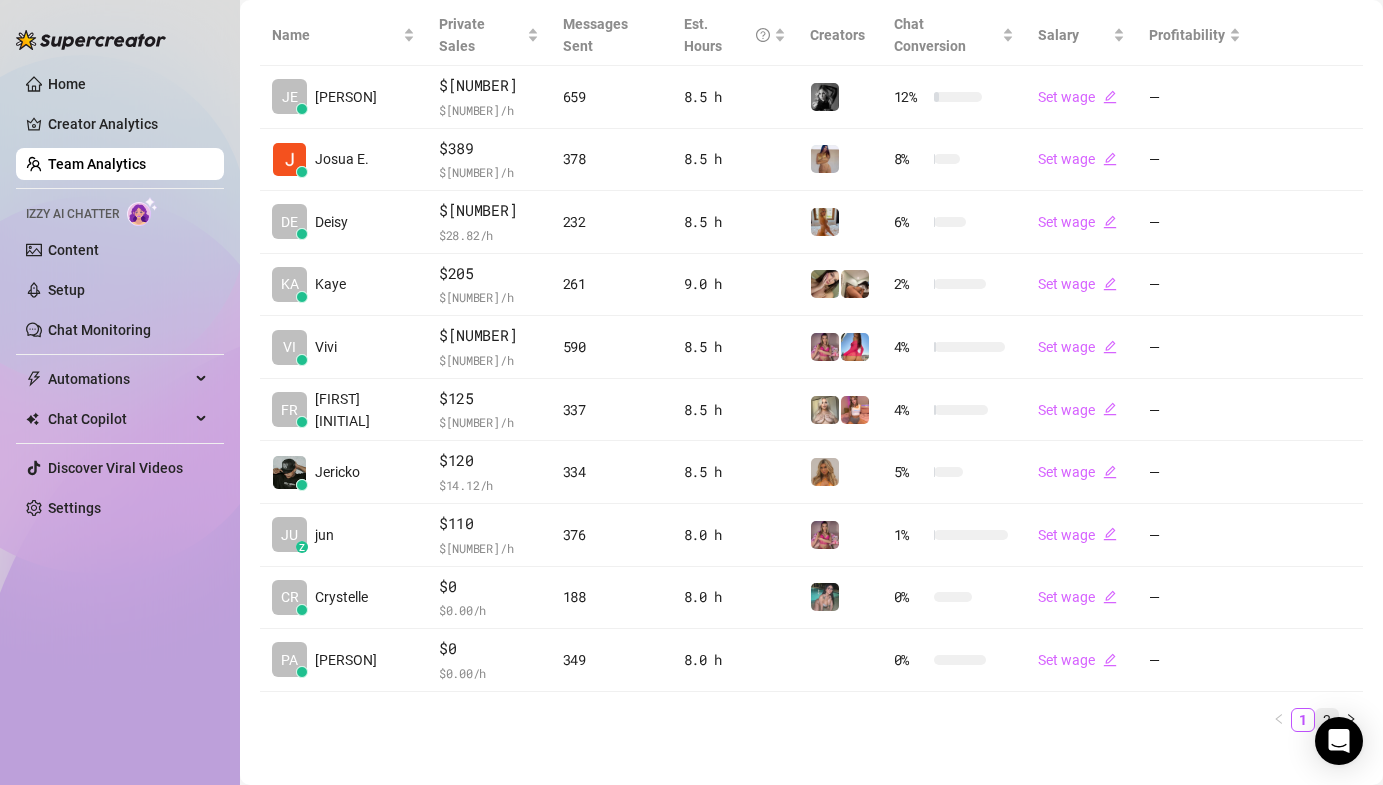 click on "2" at bounding box center [1327, 720] 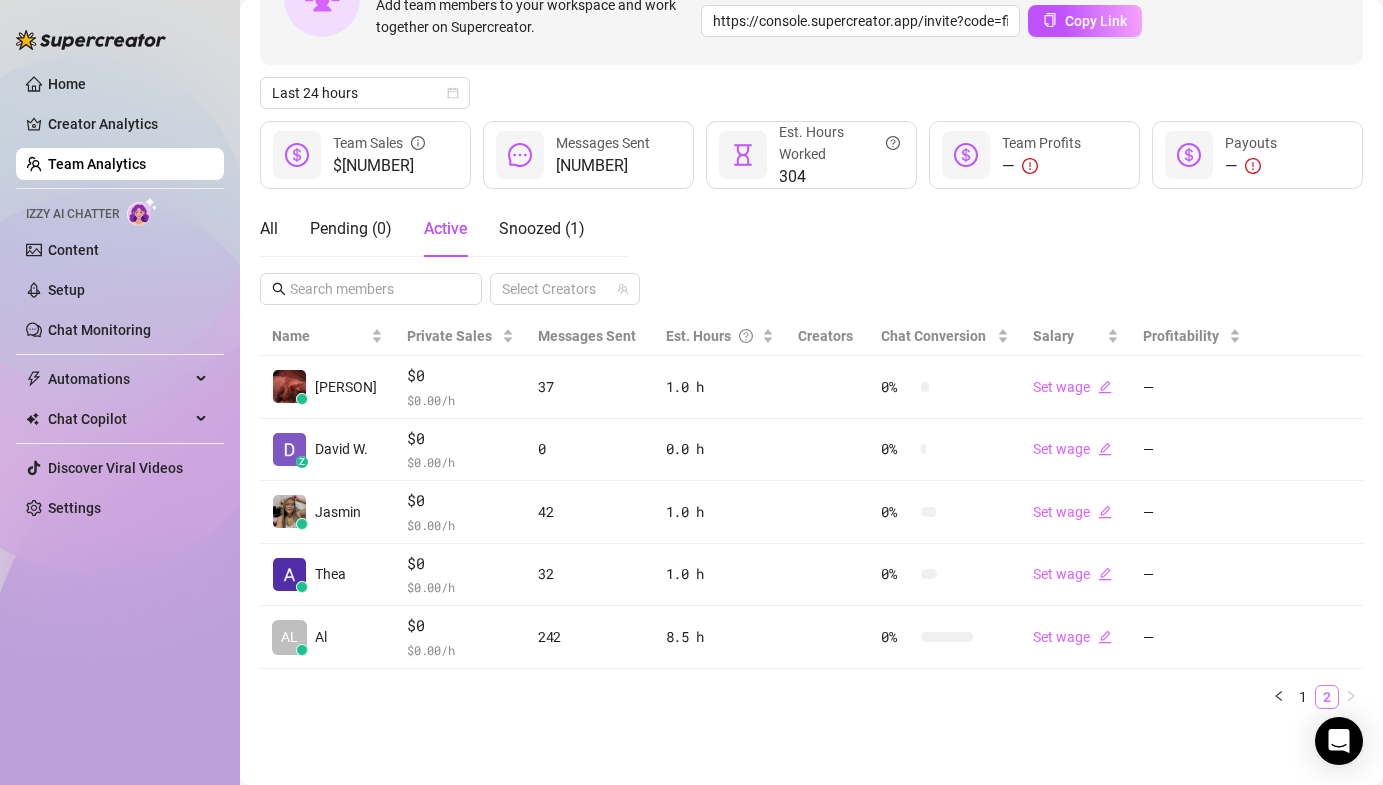 scroll, scrollTop: 160, scrollLeft: 0, axis: vertical 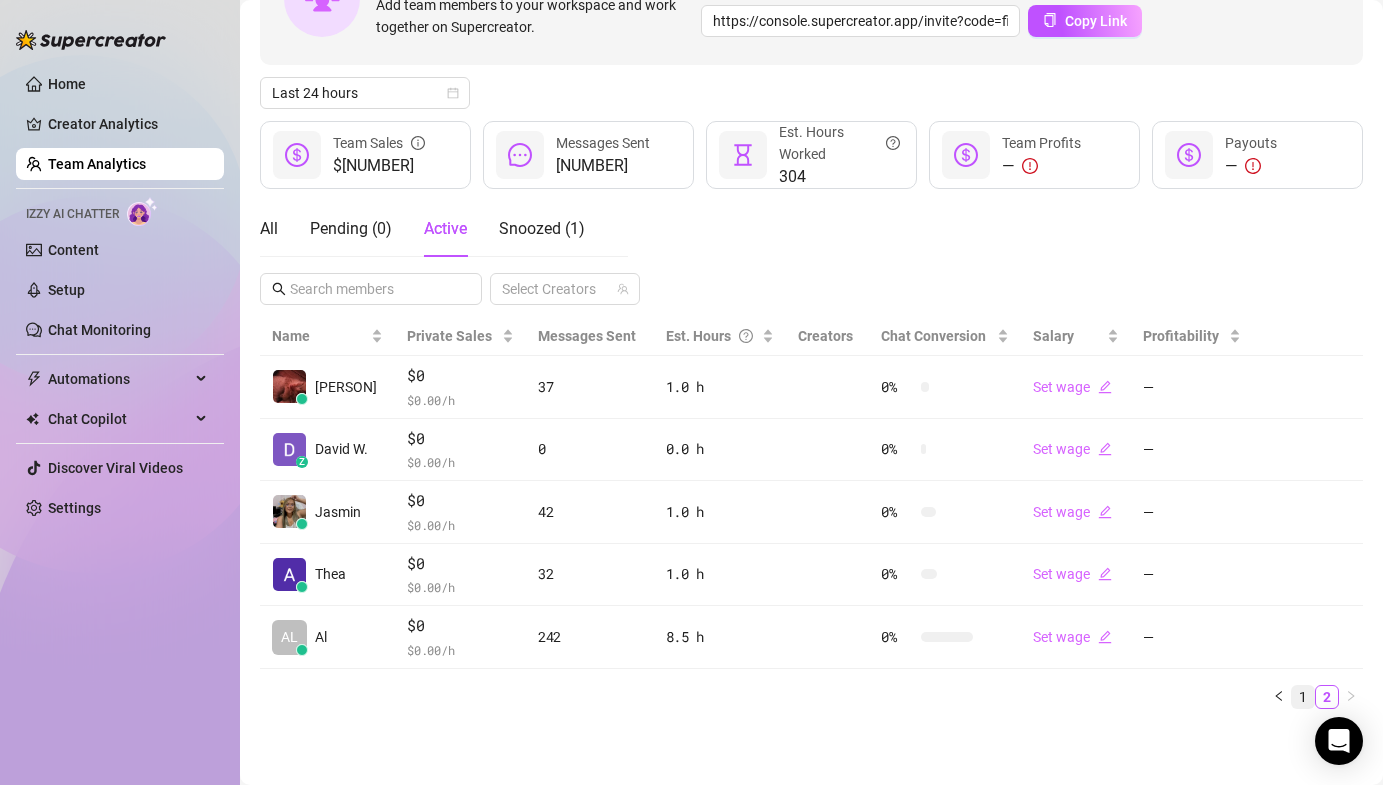 click on "1" at bounding box center [1303, 697] 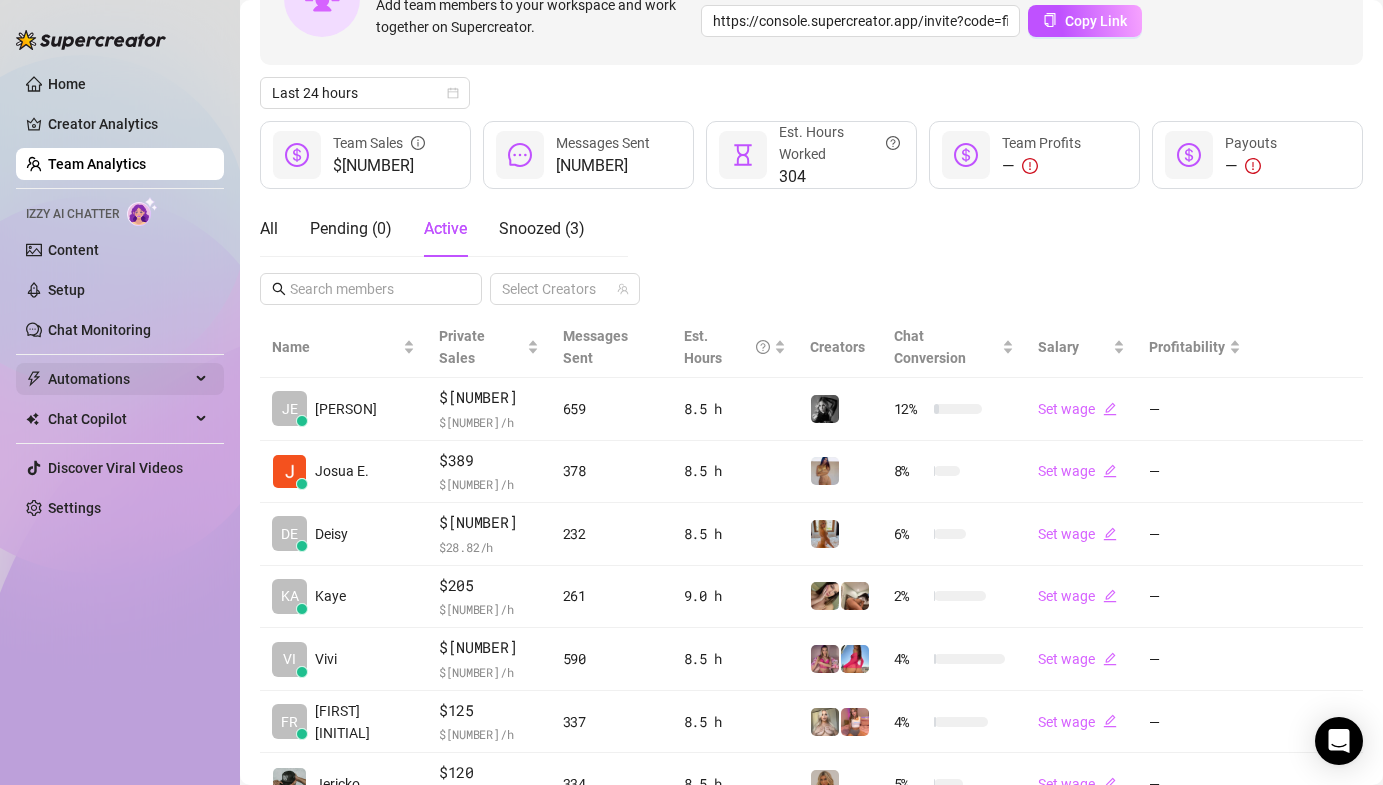 click on "Automations" at bounding box center (119, 379) 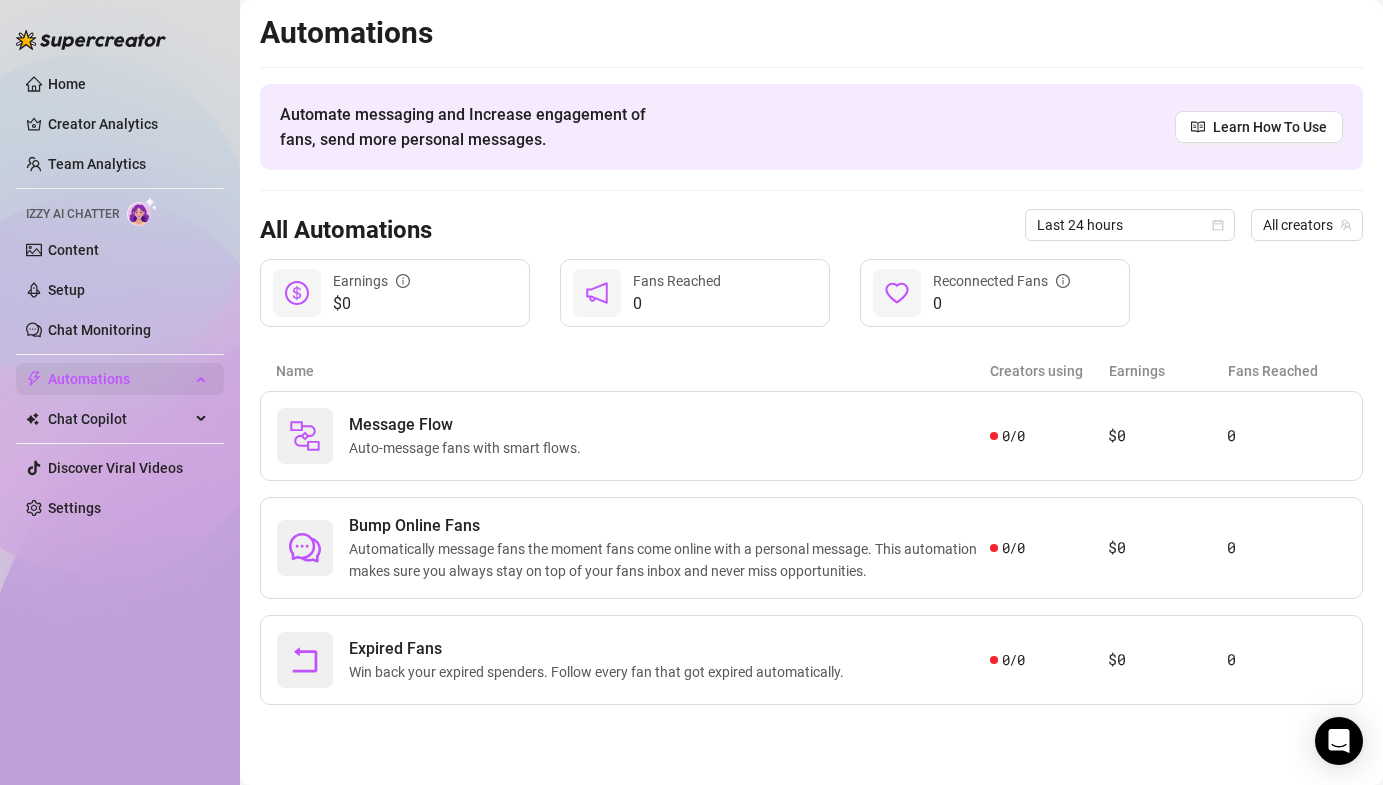 scroll, scrollTop: 0, scrollLeft: 0, axis: both 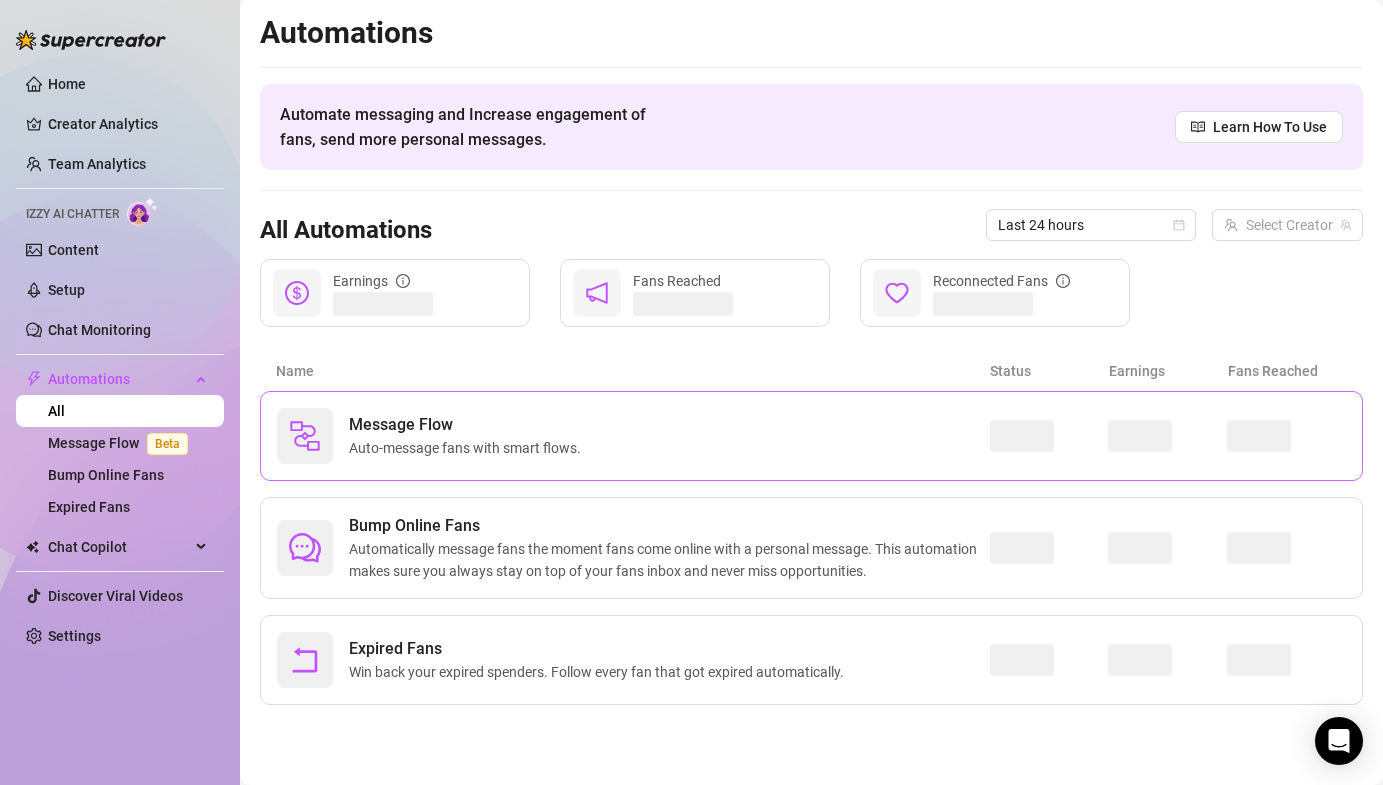 click on "Message Flow" at bounding box center [469, 425] 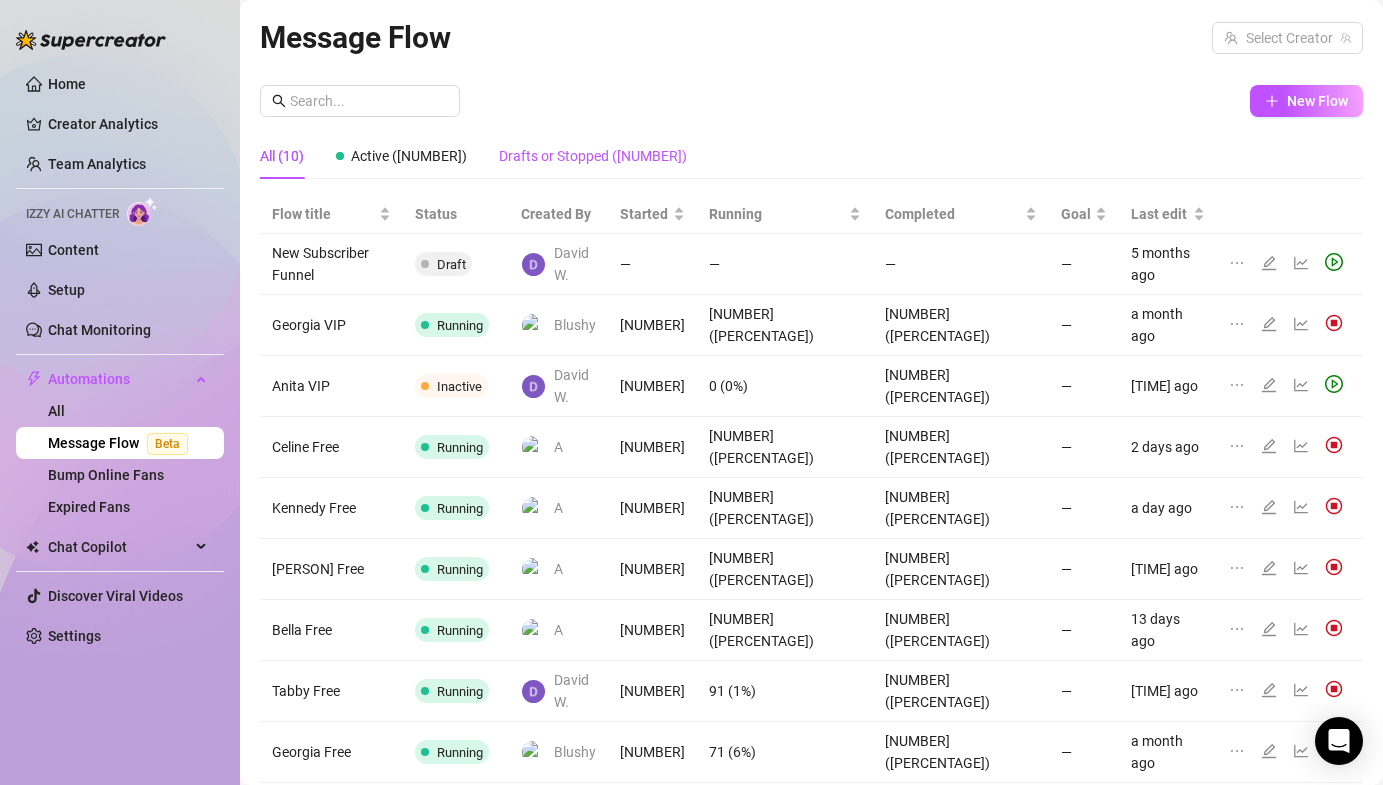 click on "Drafts or Stopped (3)" at bounding box center [593, 156] 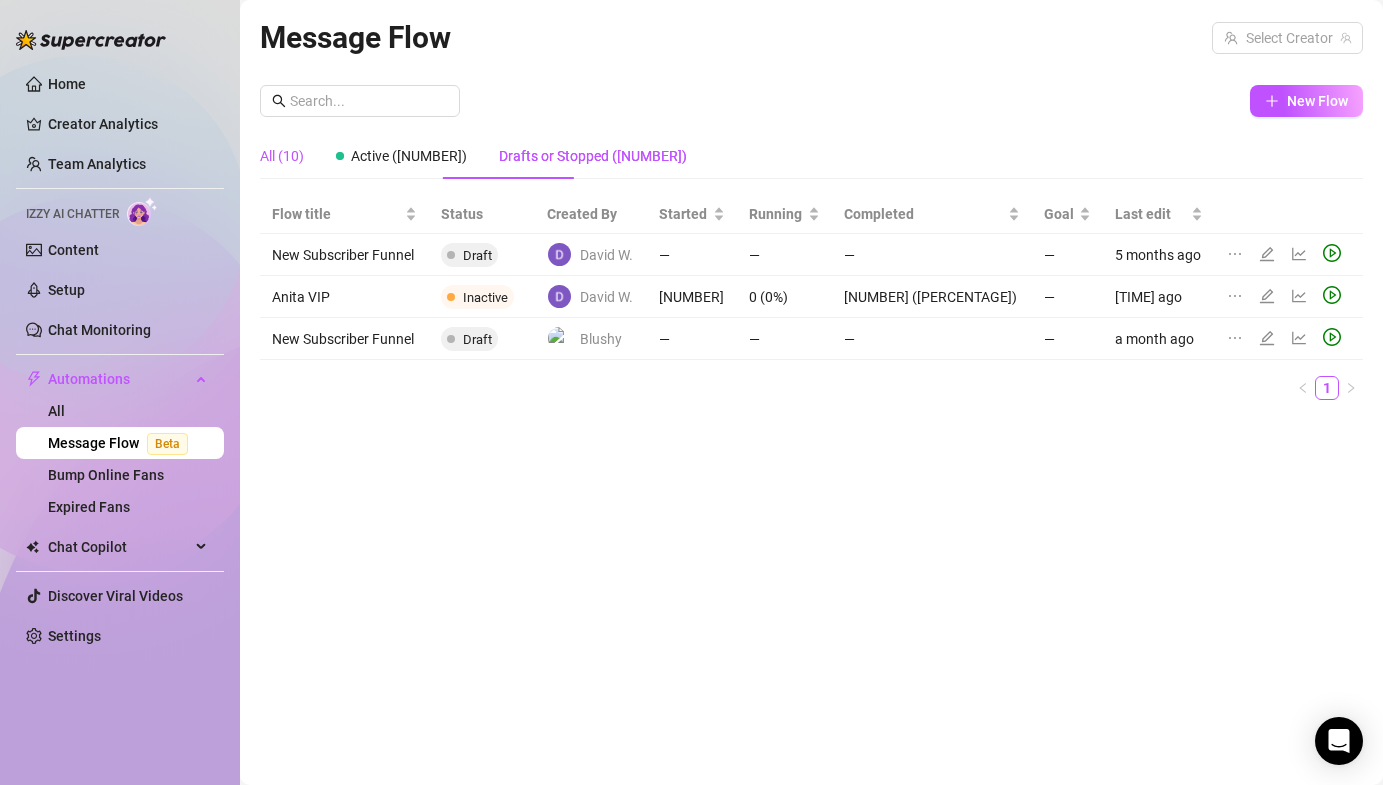click on "All (10)" at bounding box center [282, 156] 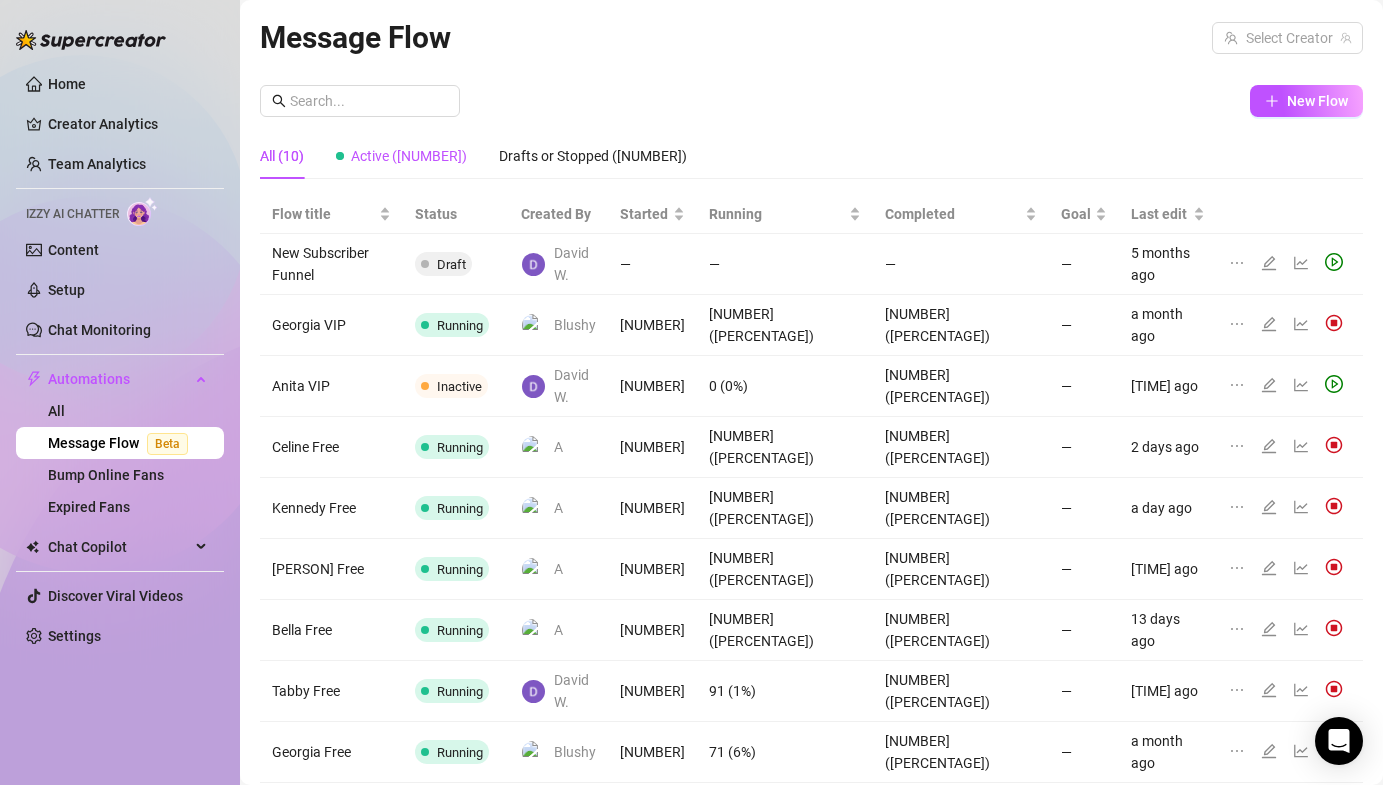 click on "Active (7)" at bounding box center (409, 156) 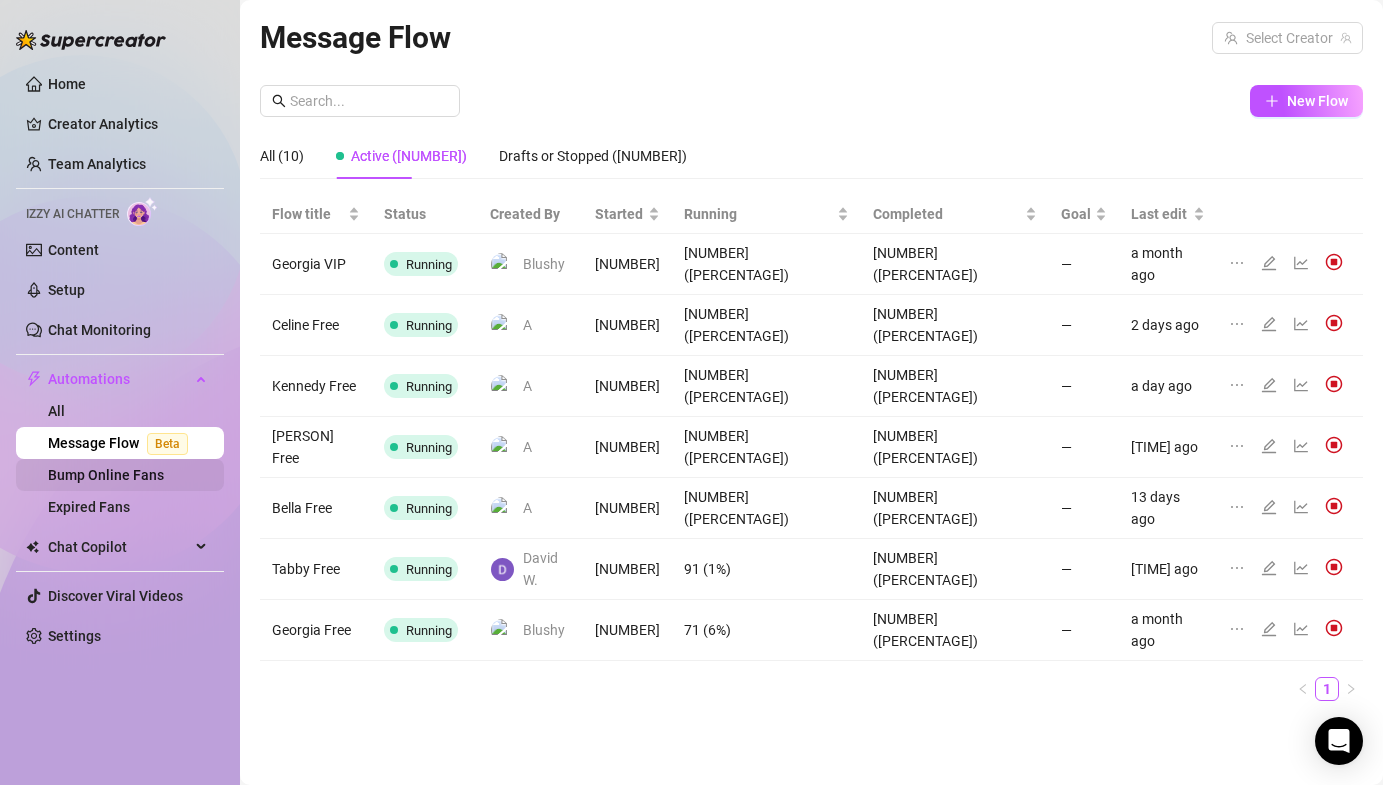 click on "Bump Online Fans" at bounding box center [106, 475] 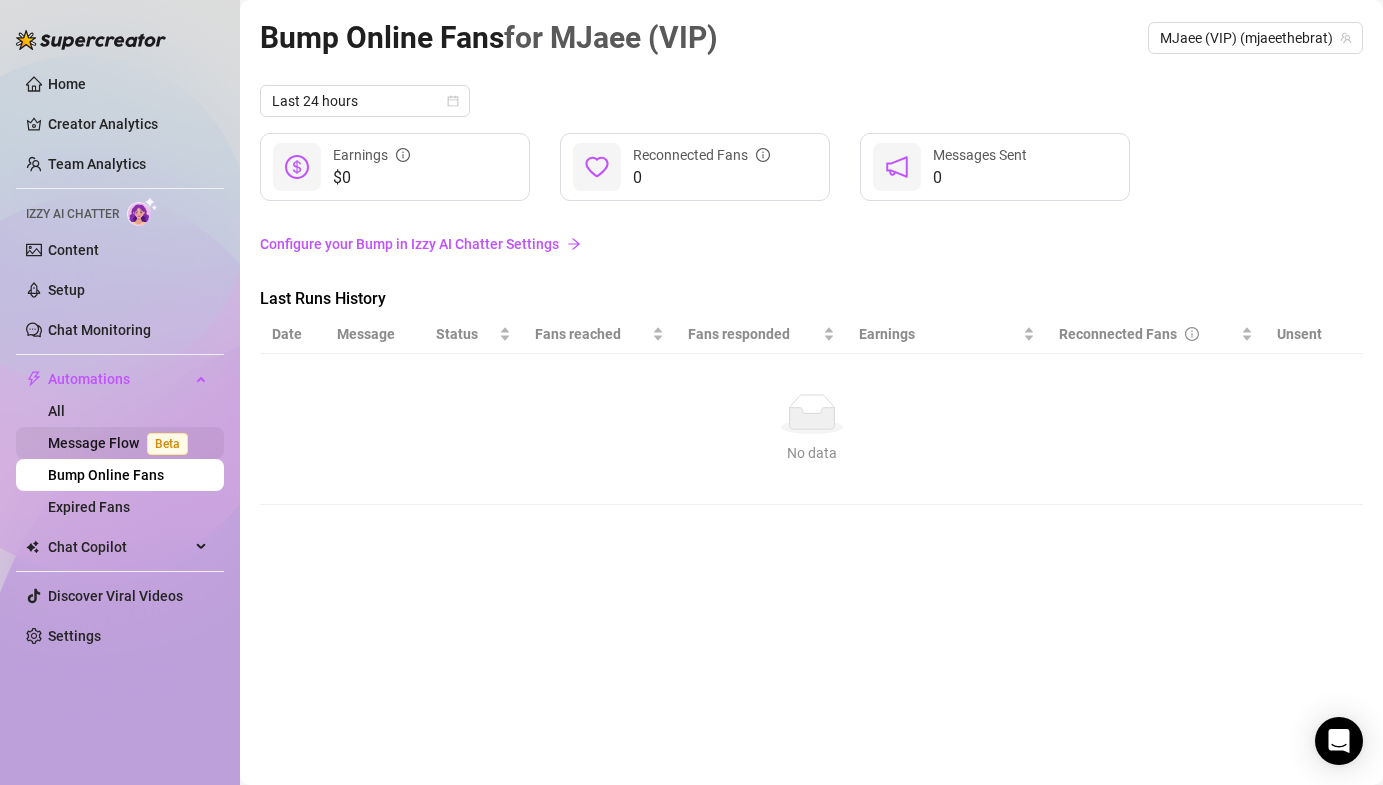click on "Message Flow Beta" at bounding box center (122, 443) 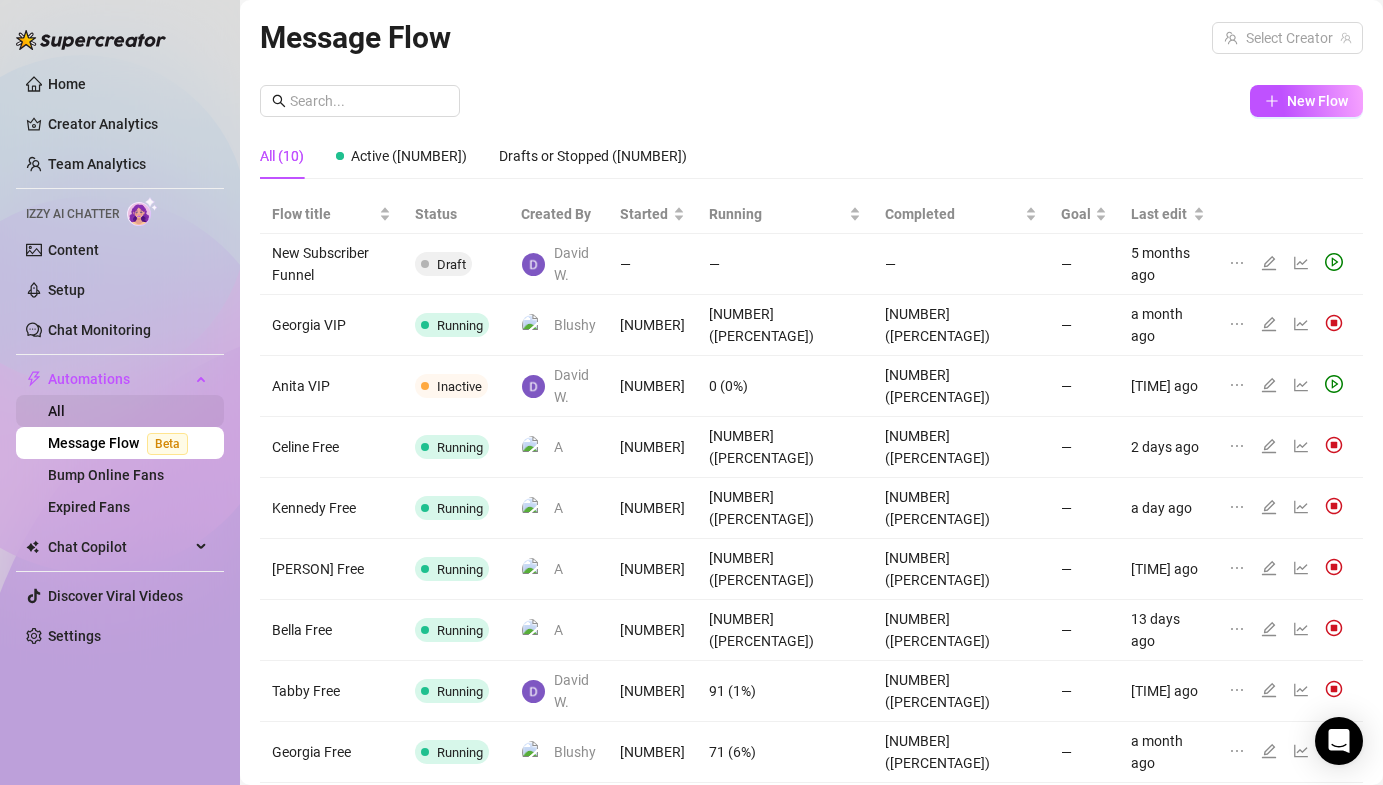 click on "All" at bounding box center [56, 411] 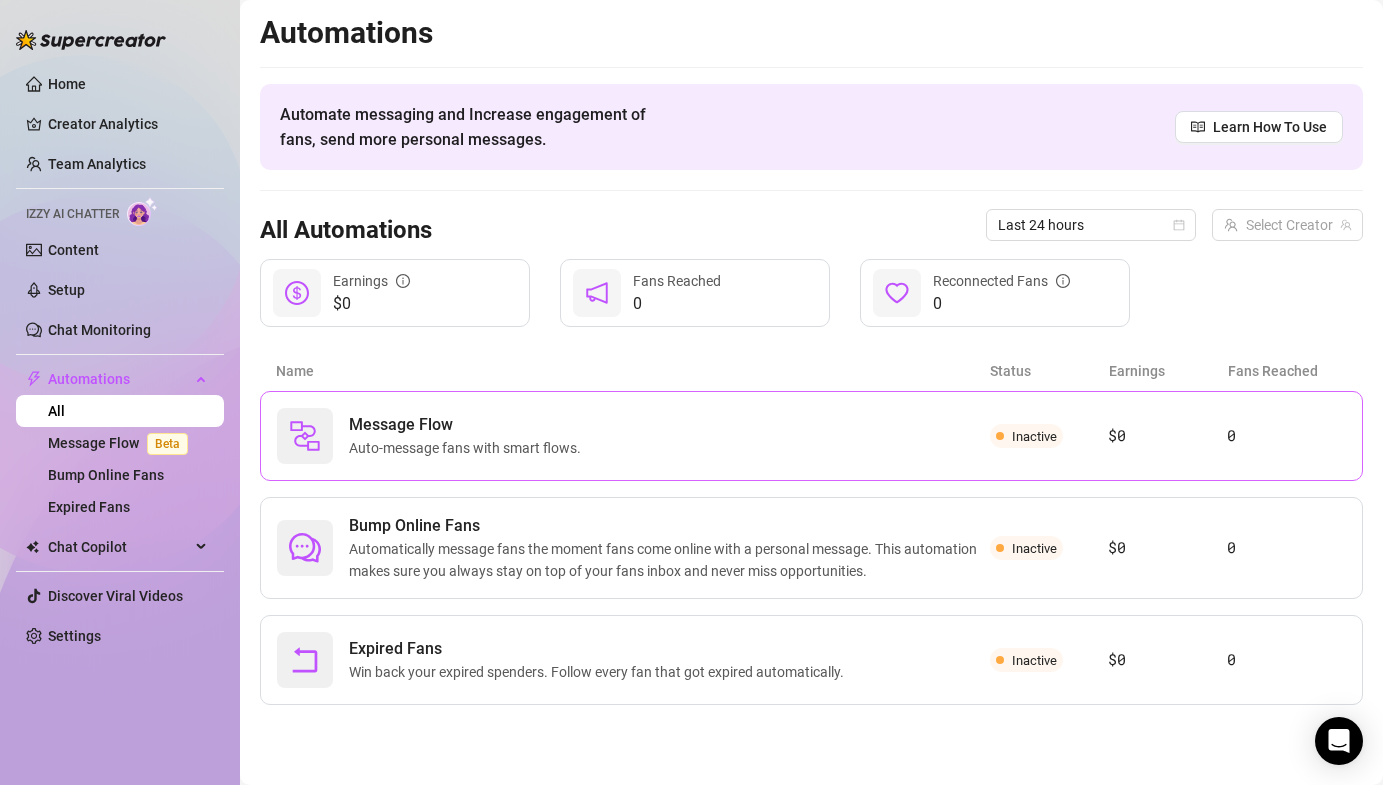 click on "Message Flow" at bounding box center [469, 425] 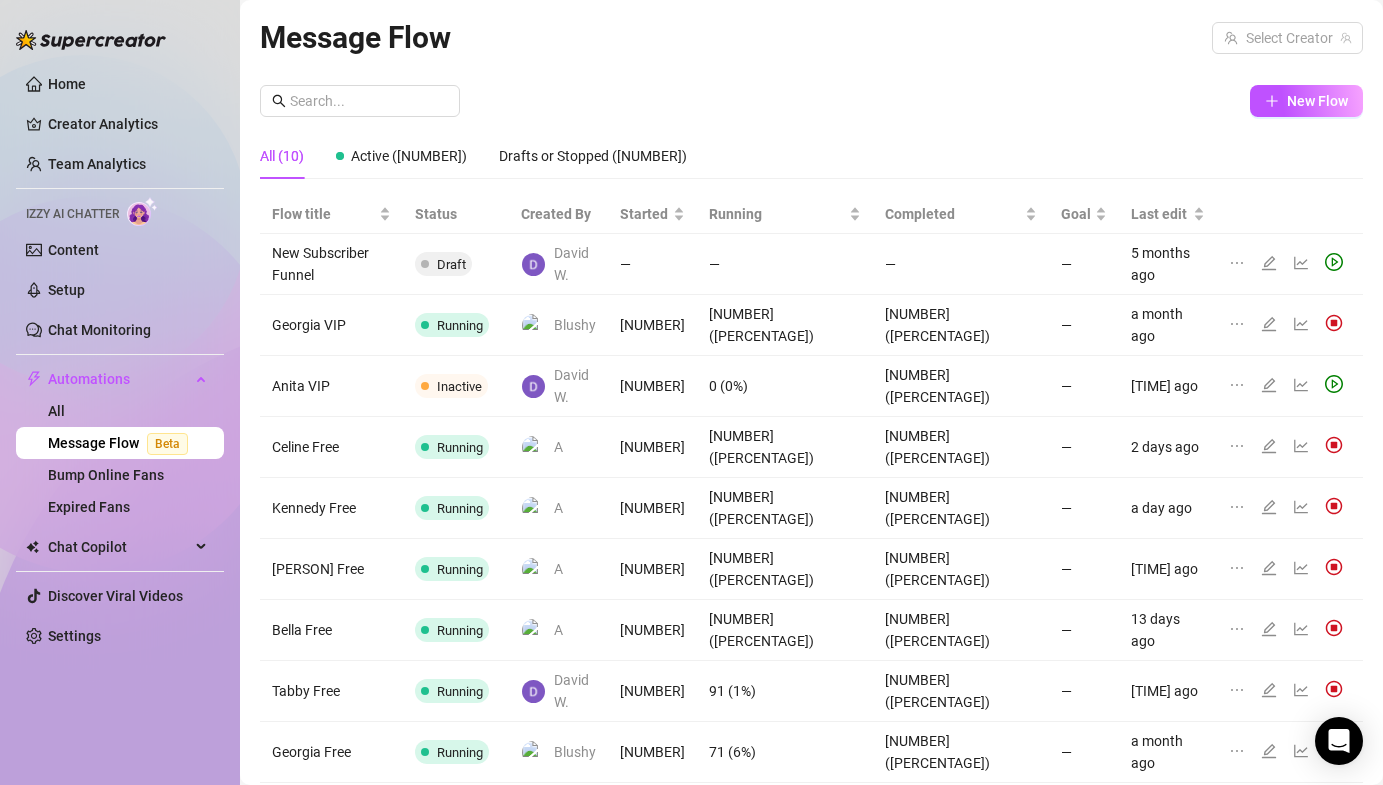 click on "Message Flow Select Creator New Flow All (10) Active (7) Drafts or Stopped (3) Flow title Status Created By Started Running Completed Goal Last edit New Subscriber Funnel Draft David W. — — — — 5 months ago Georgia VIP Running Blushy 11835 329 (3%) 11505 (97%) — a month ago Anita VIP Inactive David W. 2309 0 (0%) 2255 (98%) — 25 days ago Celine Free Running A 6389 130 (2%) 6259 (98%) — 2 days ago Kennedy Free Running A 25257 1033 (4%) 24099 (95%) — a day ago Ellie Free Running A 18036 4128 (23%) 13803 (77%) — 12 days ago Bella Free Running A 1443 60 (4%) 1380 (96%) — 13 days ago Tabby Free Running David W. 7753 91 (1%) 7661 (99%) — 12 days ago Georgia Free Running Blushy 1244 71 (6%) 1173 (94%) — a month ago New Subscriber Funnel Draft Blushy — — — — a month ago 1" at bounding box center [811, 480] 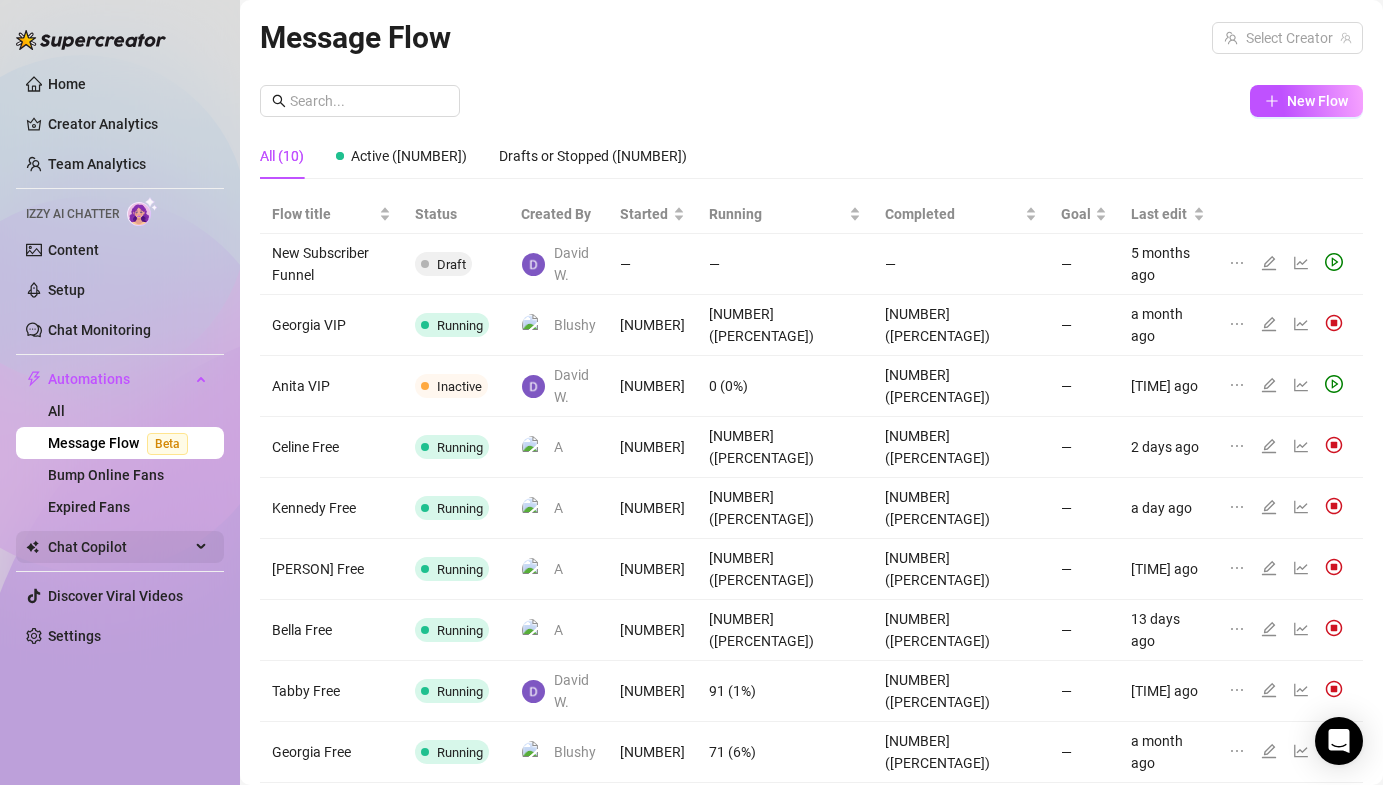 click on "Chat Copilot" at bounding box center [119, 547] 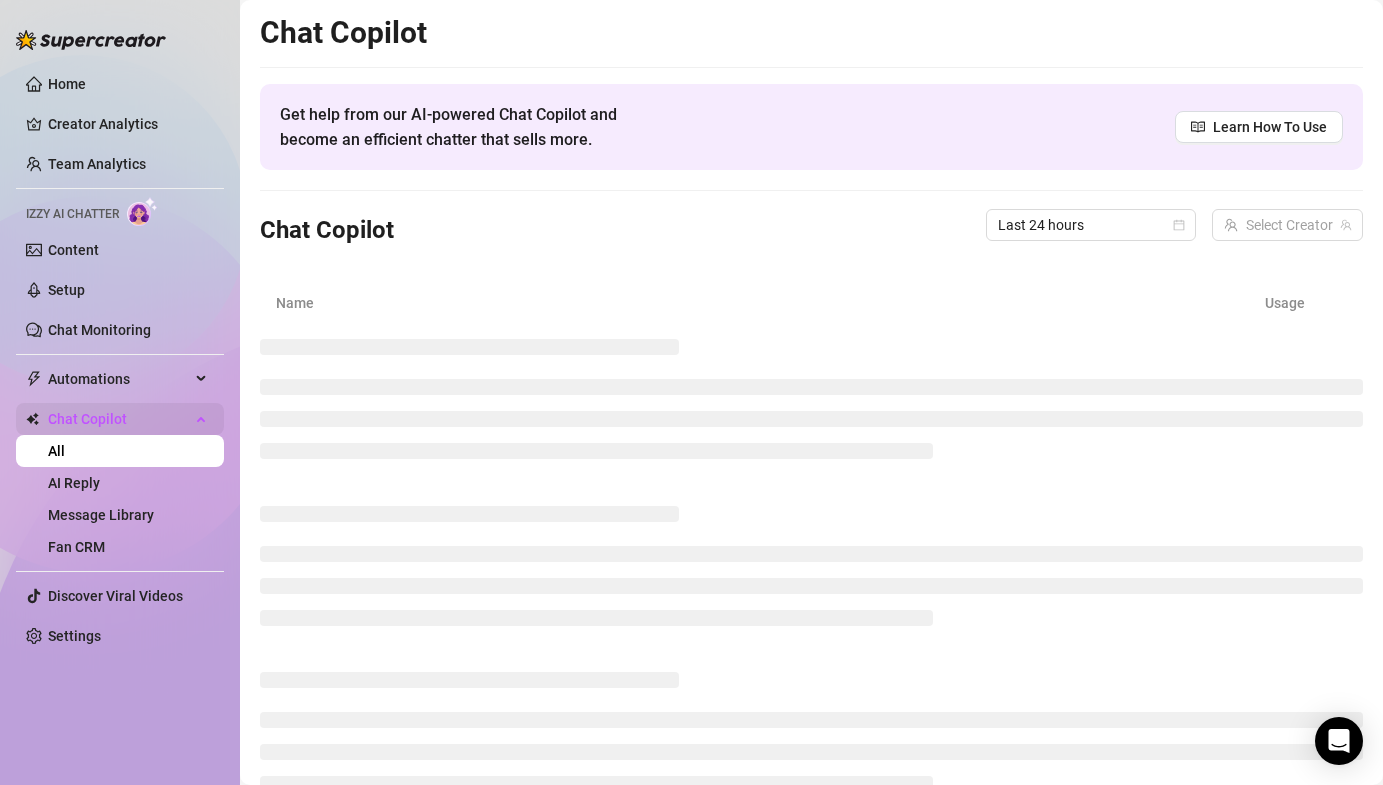 click on "Chat Copilot" at bounding box center [119, 419] 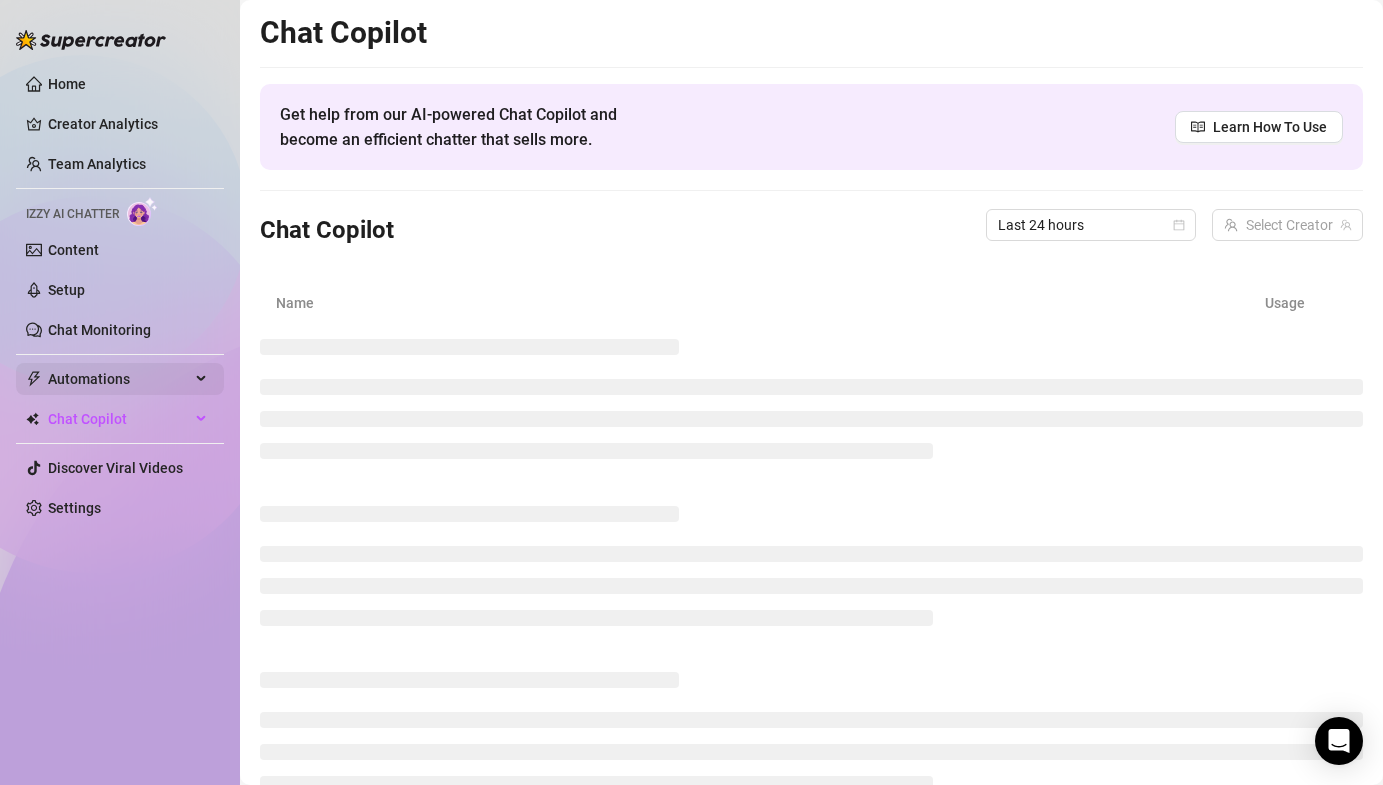 click on "Automations" at bounding box center [119, 379] 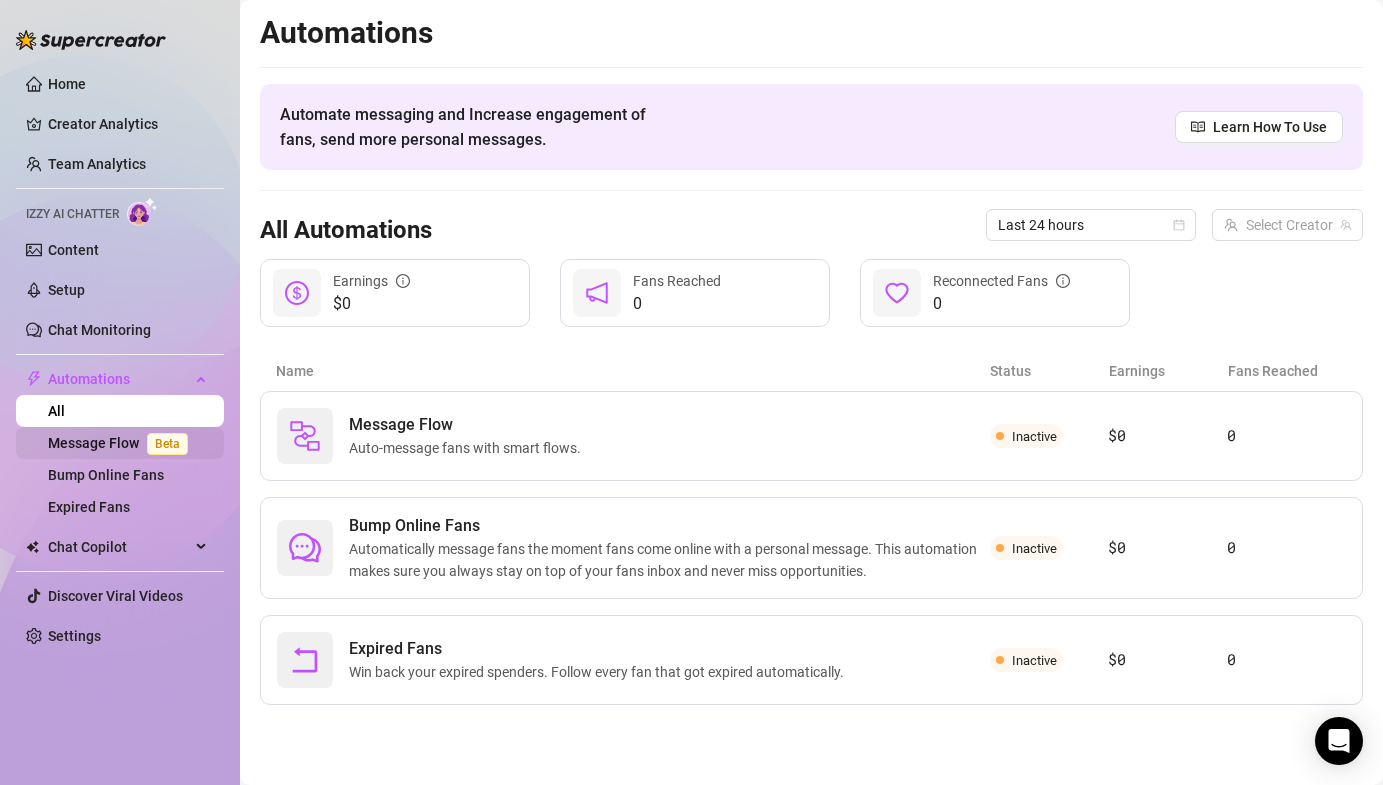 click on "Message Flow Beta" at bounding box center [122, 443] 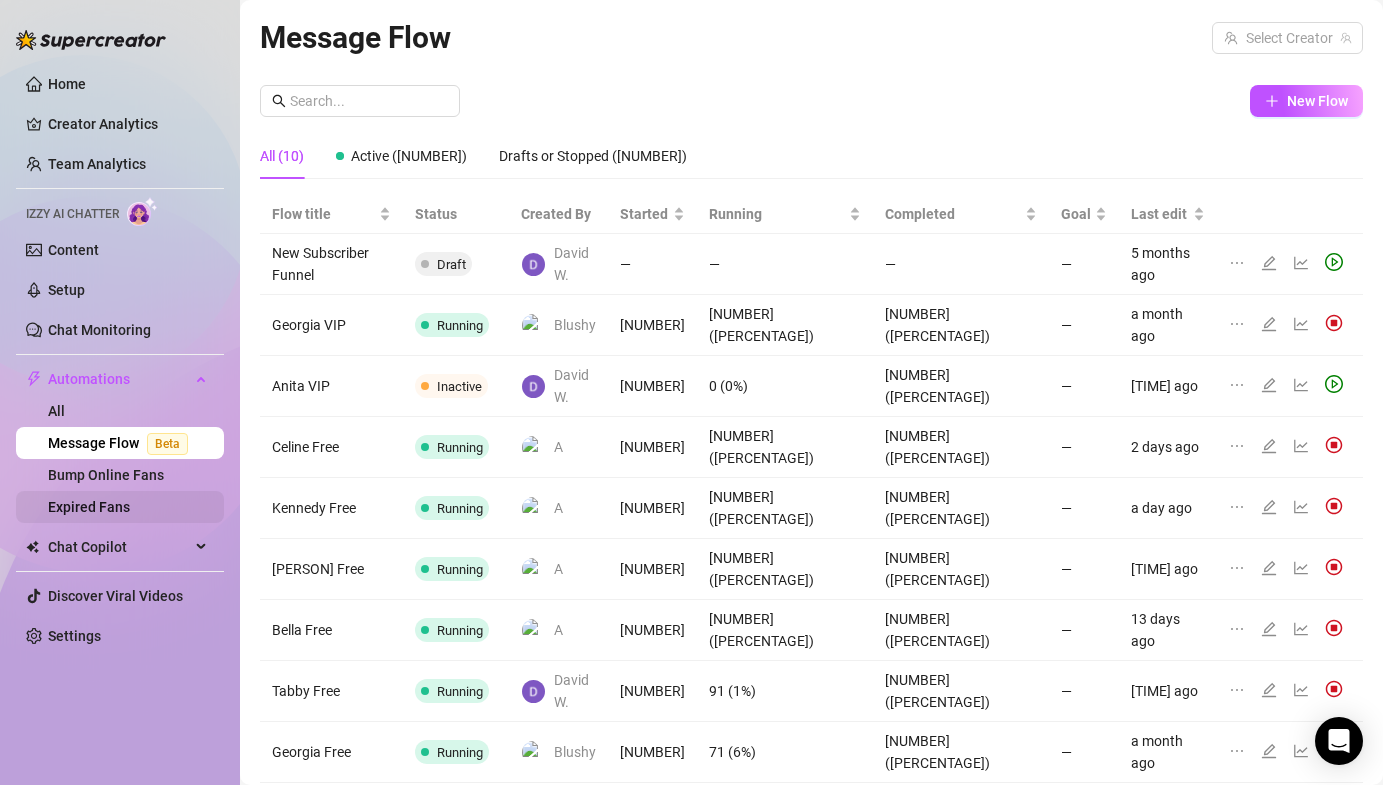 click on "Expired Fans" at bounding box center (89, 507) 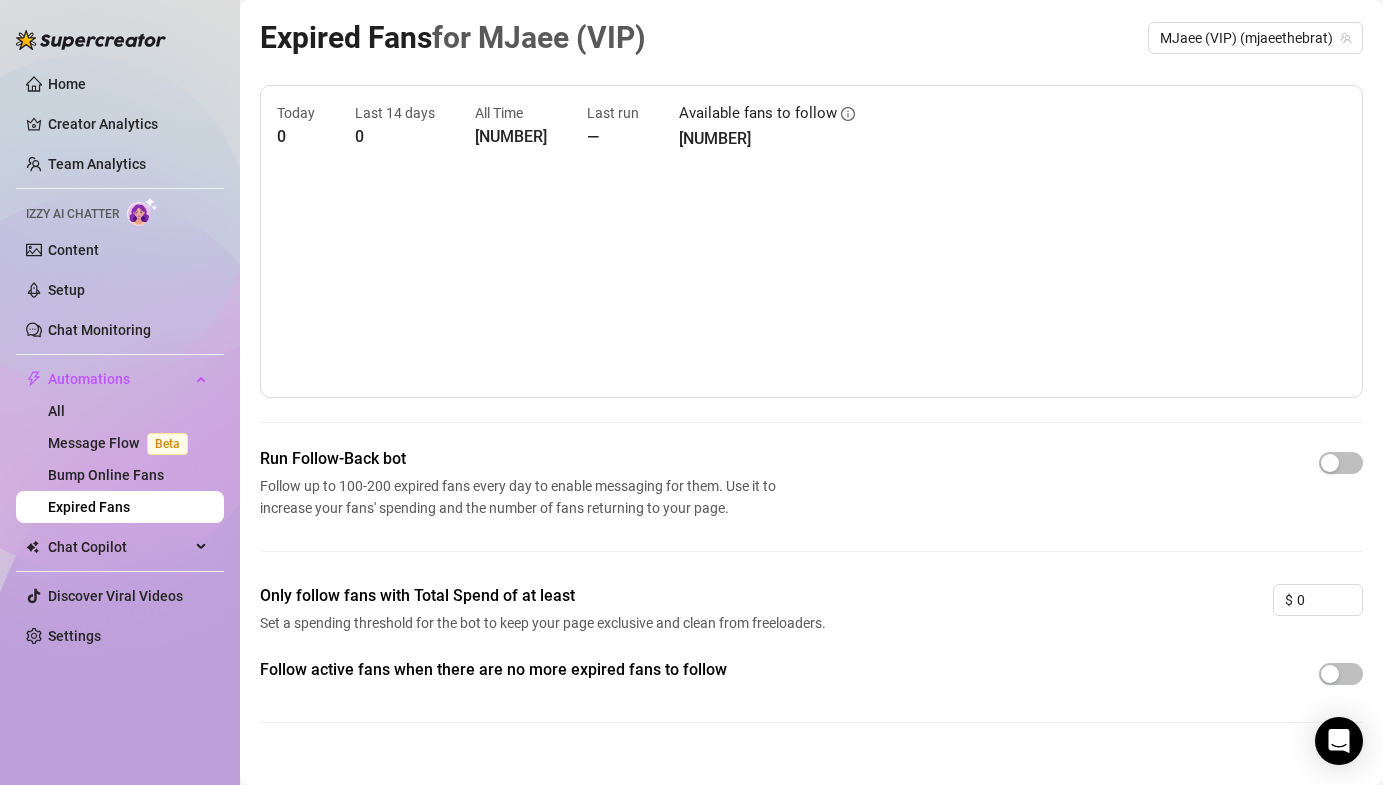 scroll, scrollTop: 30, scrollLeft: 0, axis: vertical 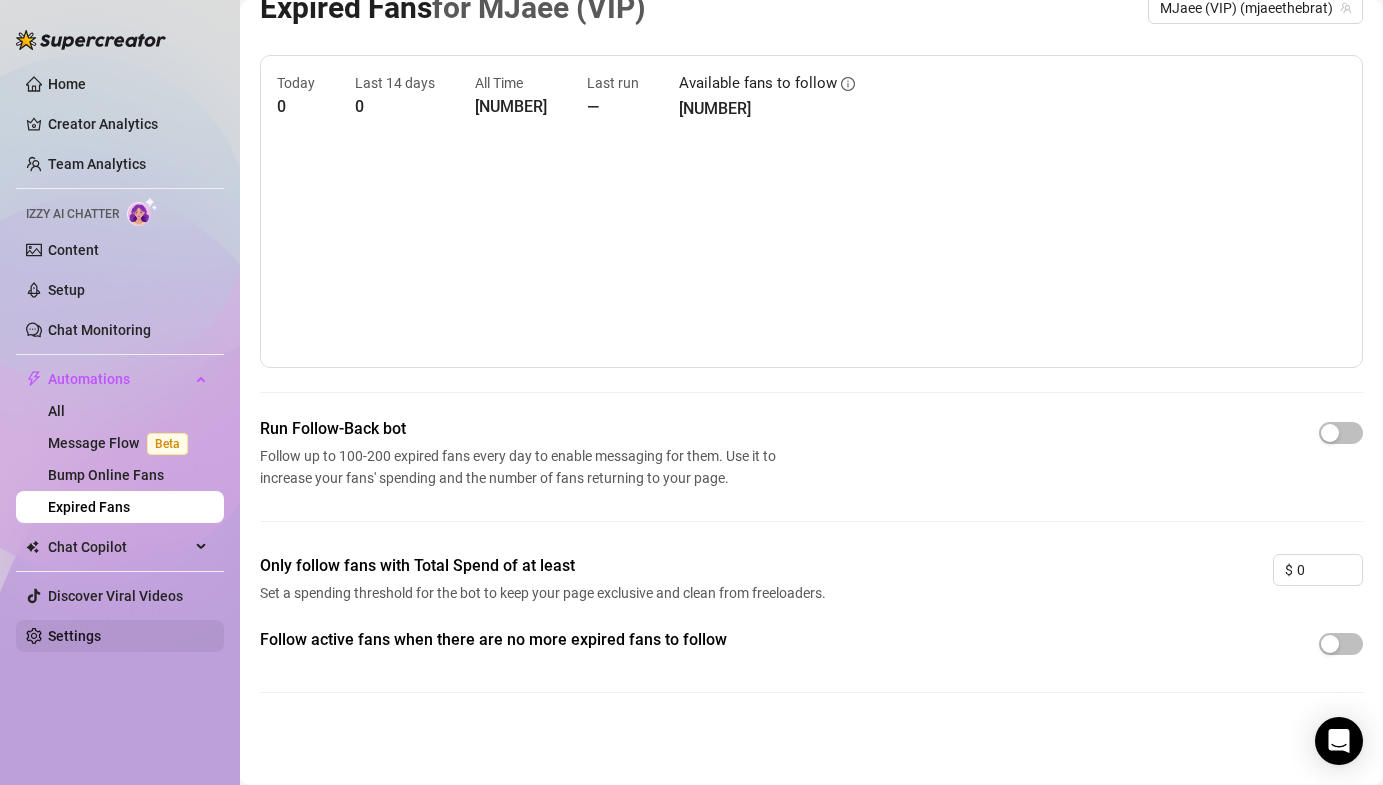 click on "Settings" at bounding box center (74, 636) 